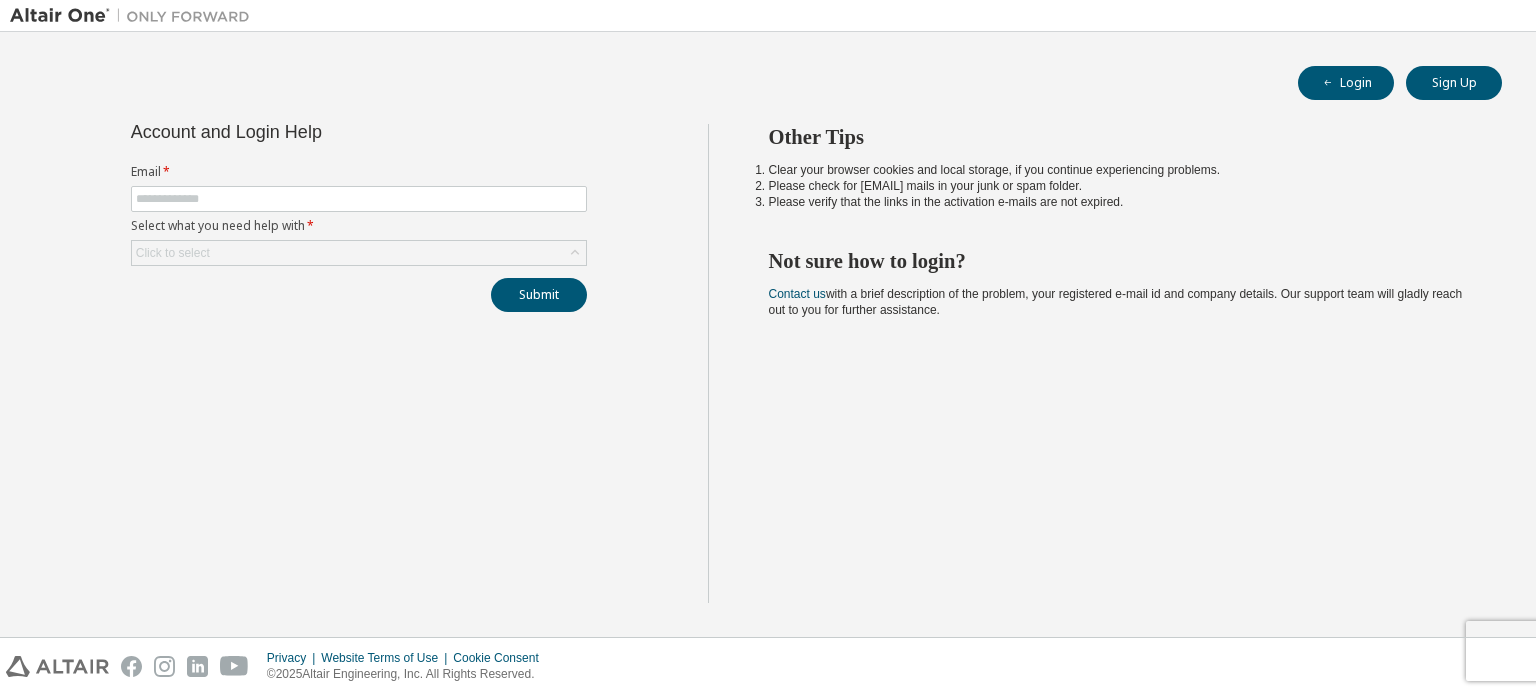 scroll, scrollTop: 0, scrollLeft: 0, axis: both 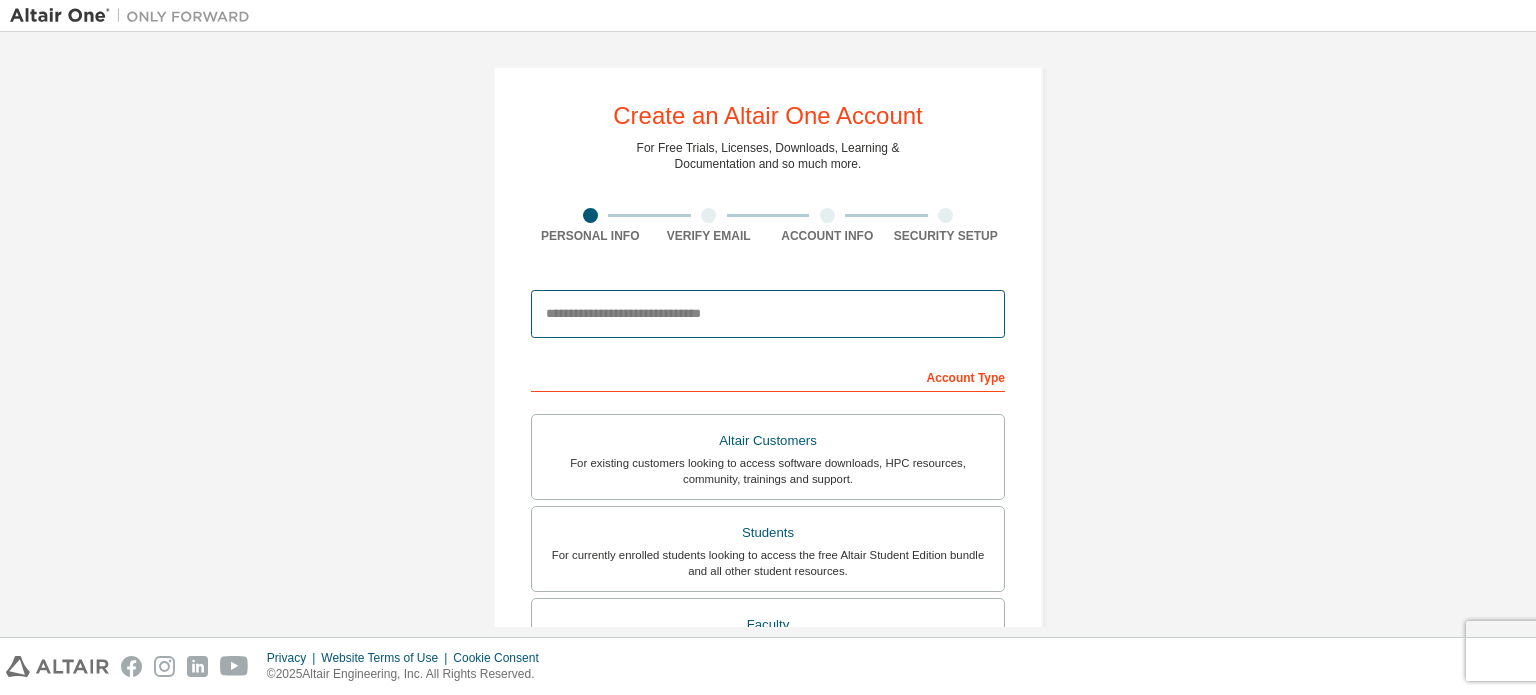 click at bounding box center [768, 314] 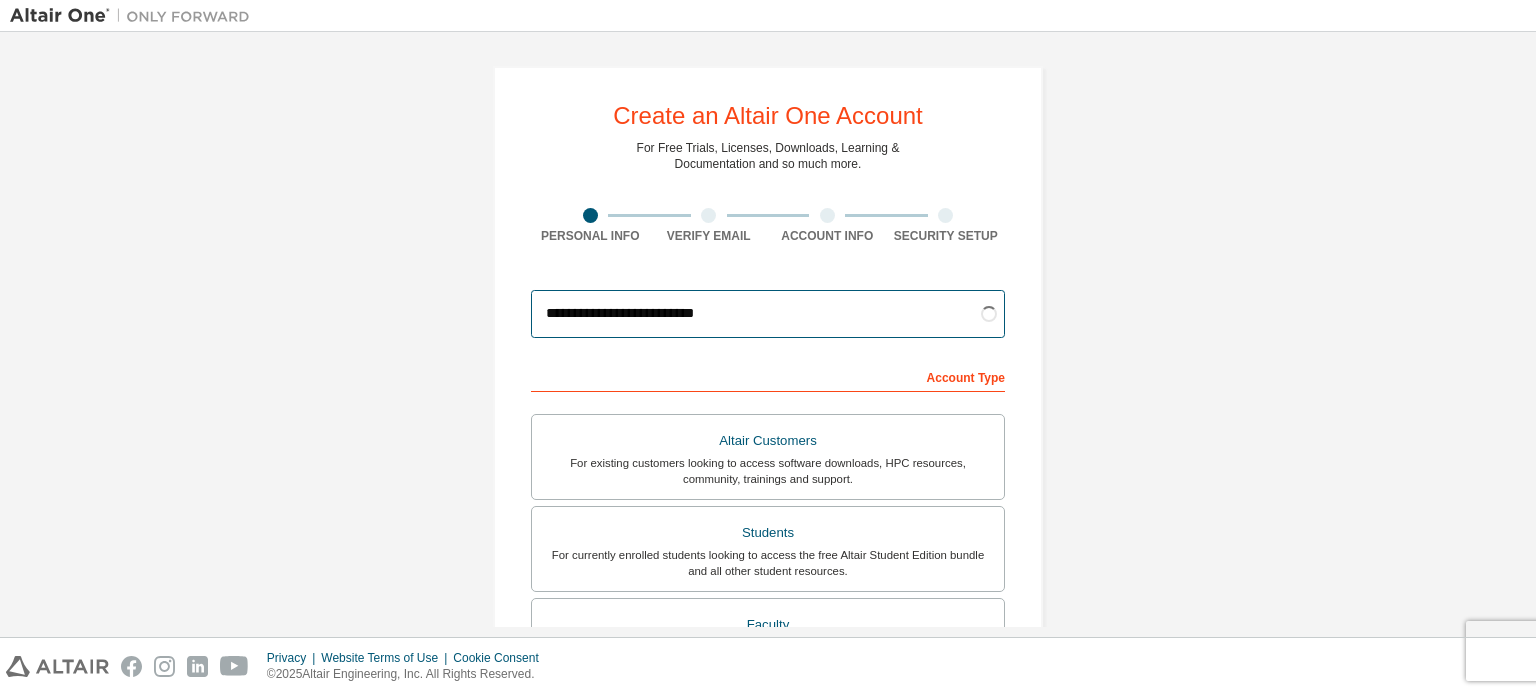 scroll, scrollTop: 100, scrollLeft: 0, axis: vertical 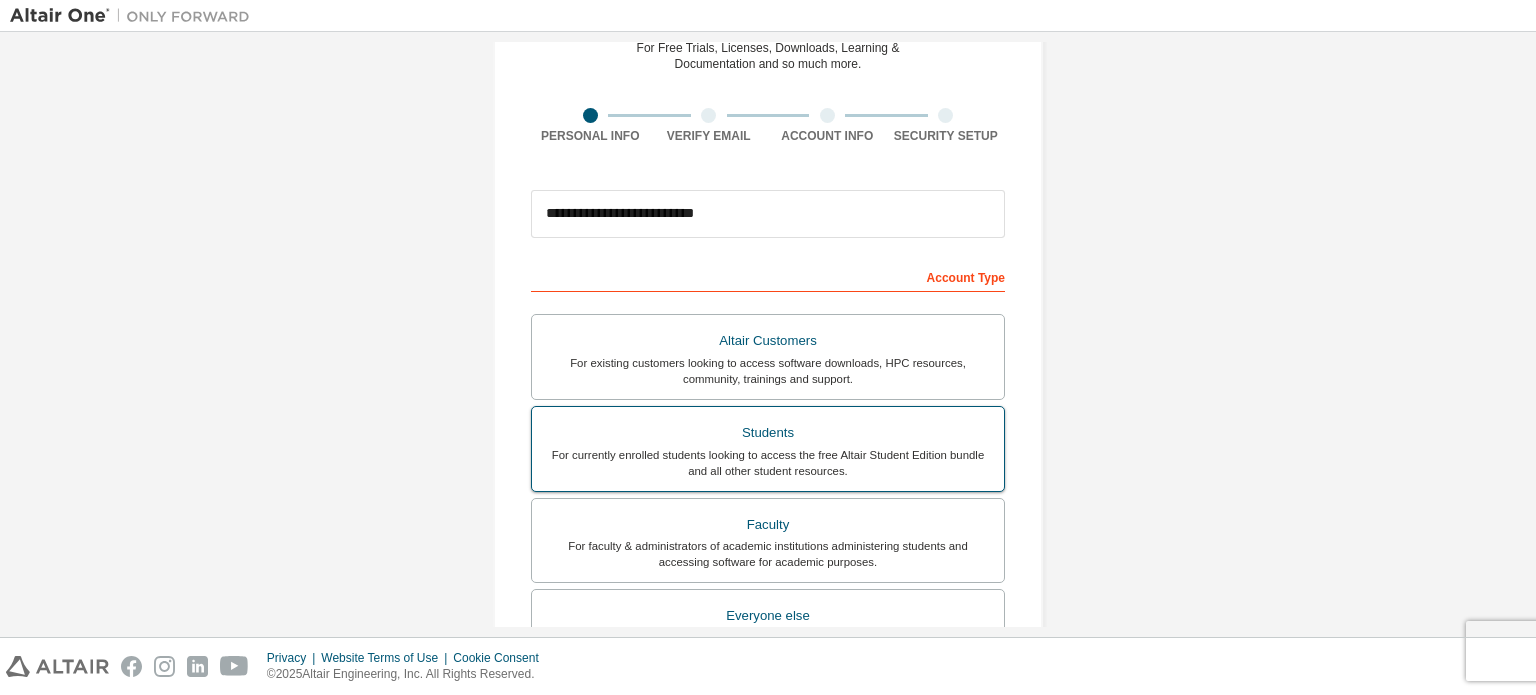 click on "Students For currently enrolled students looking to access the free Altair Student Edition bundle and all other student resources." at bounding box center (768, 449) 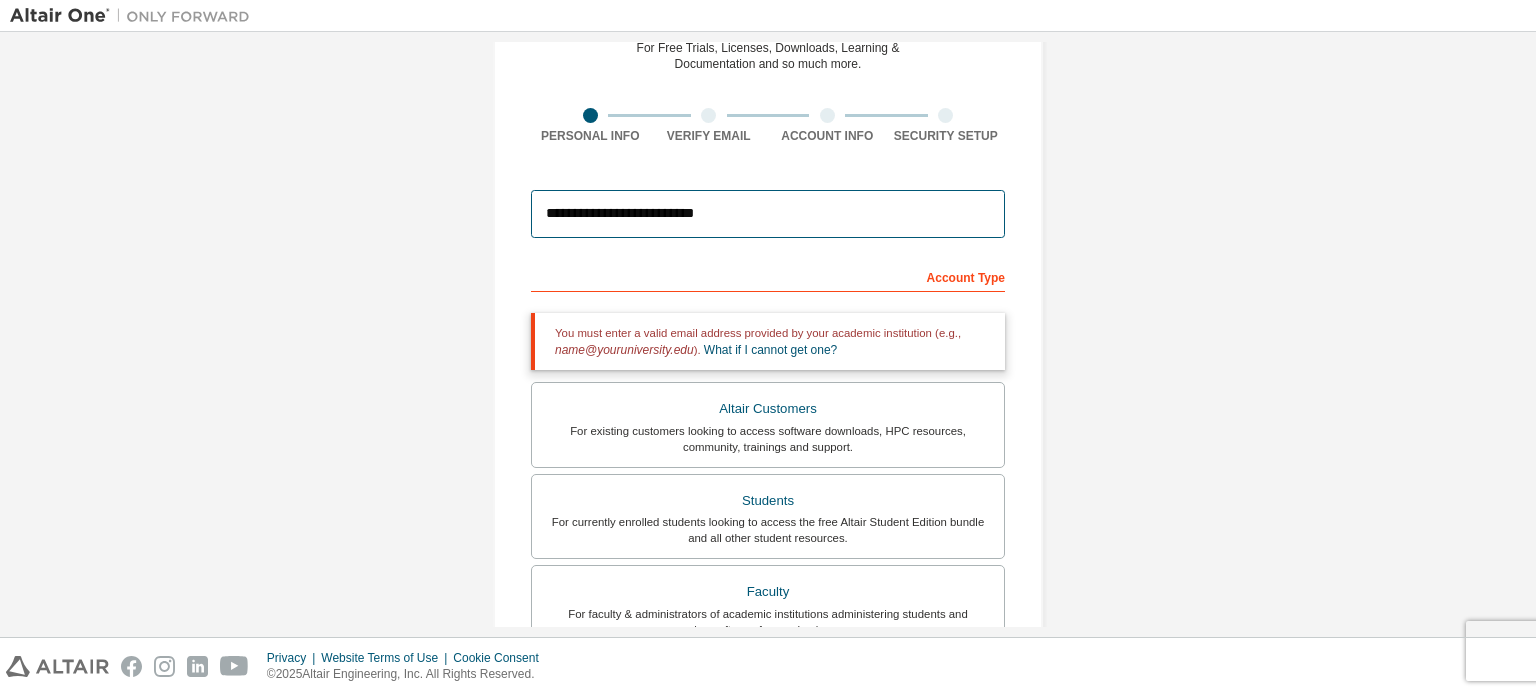 click on "**********" at bounding box center (768, 214) 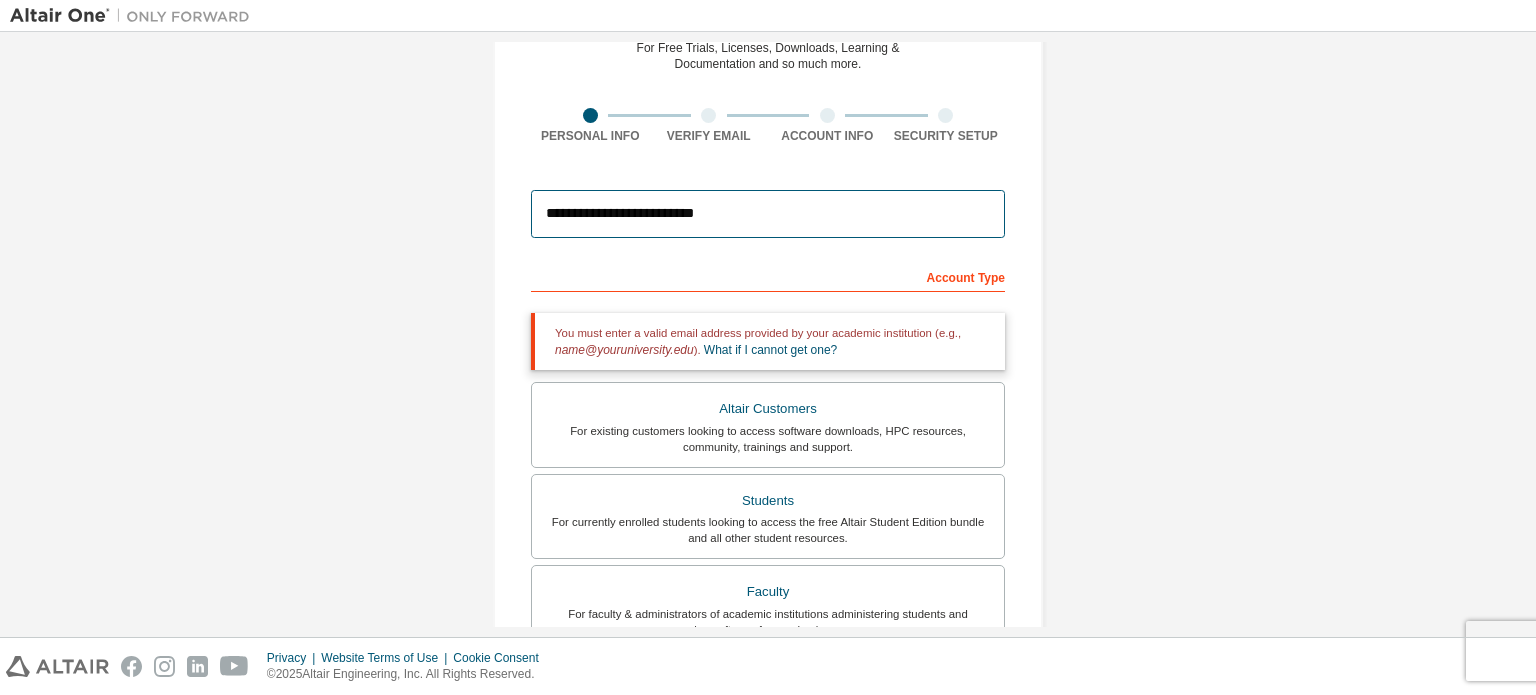 click on "**********" at bounding box center [768, 214] 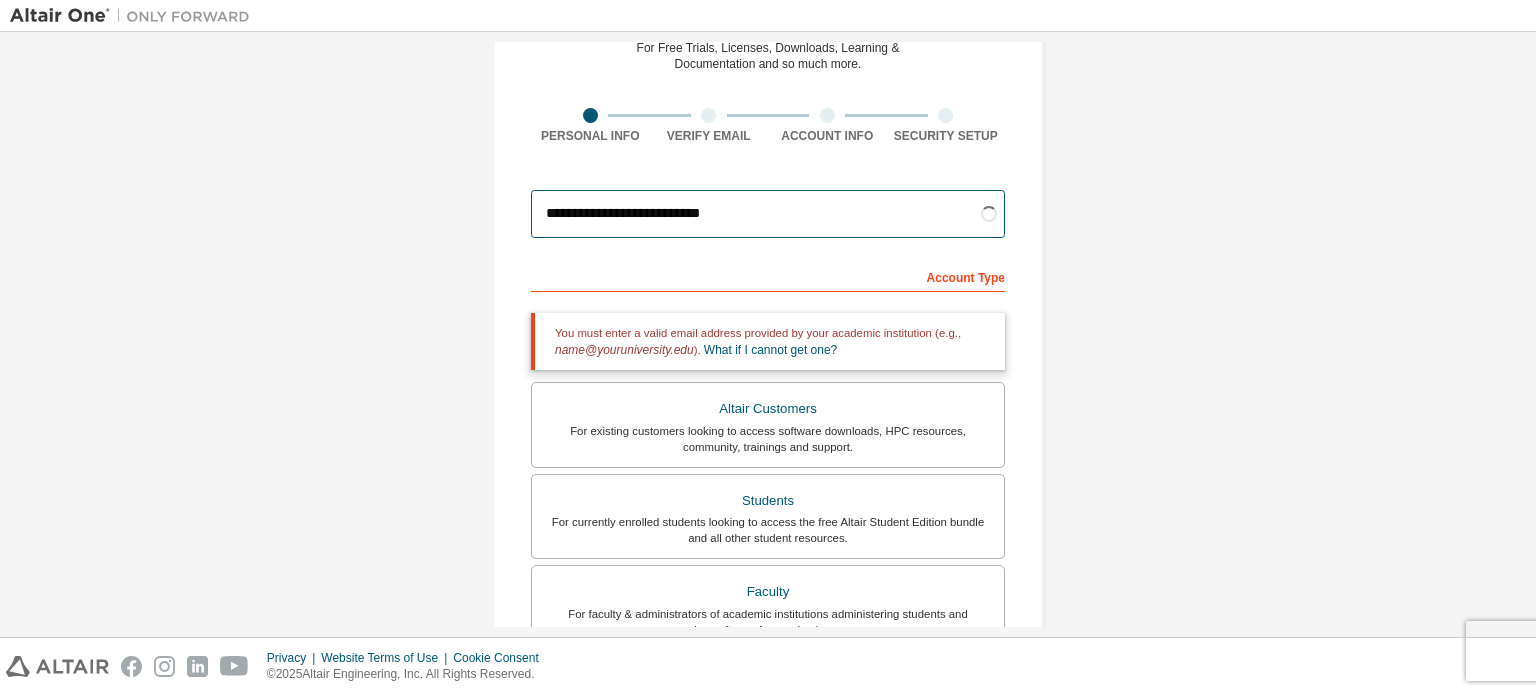 type on "**********" 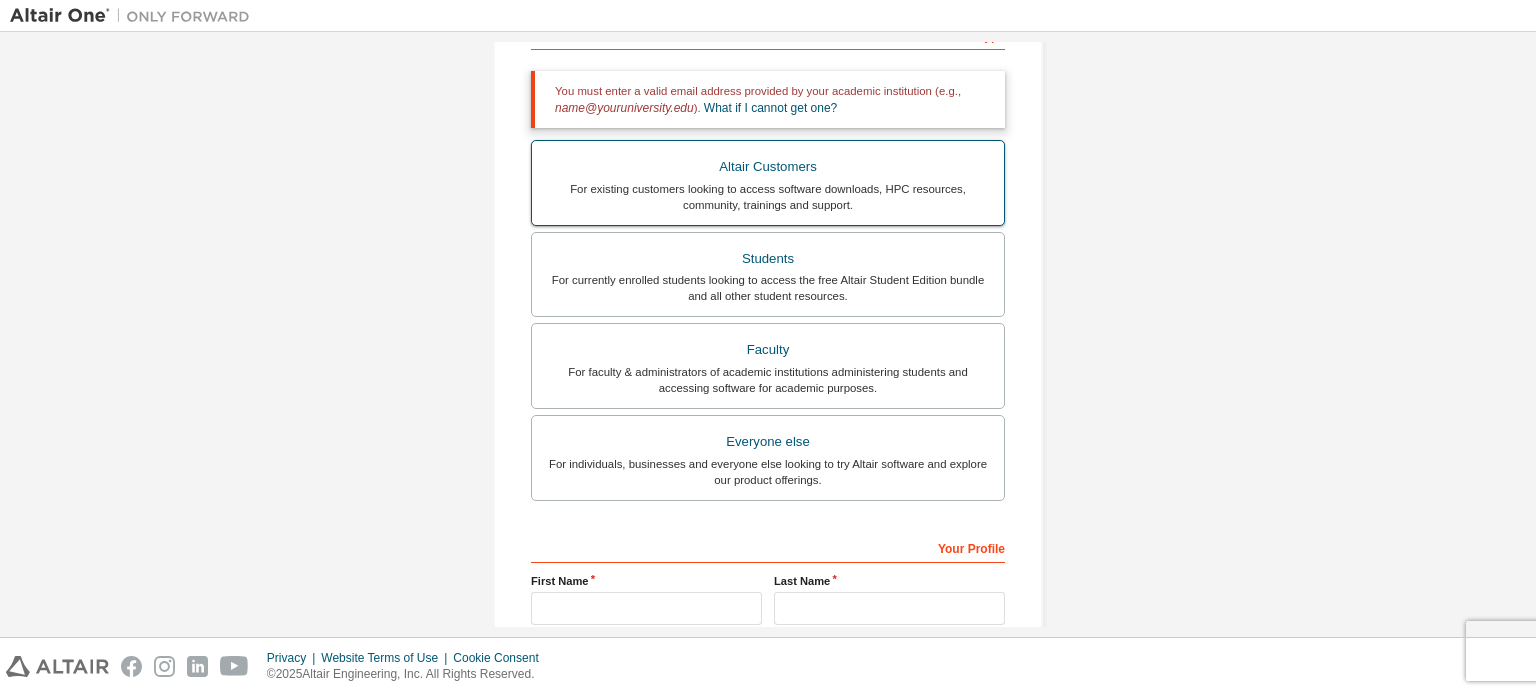scroll, scrollTop: 538, scrollLeft: 0, axis: vertical 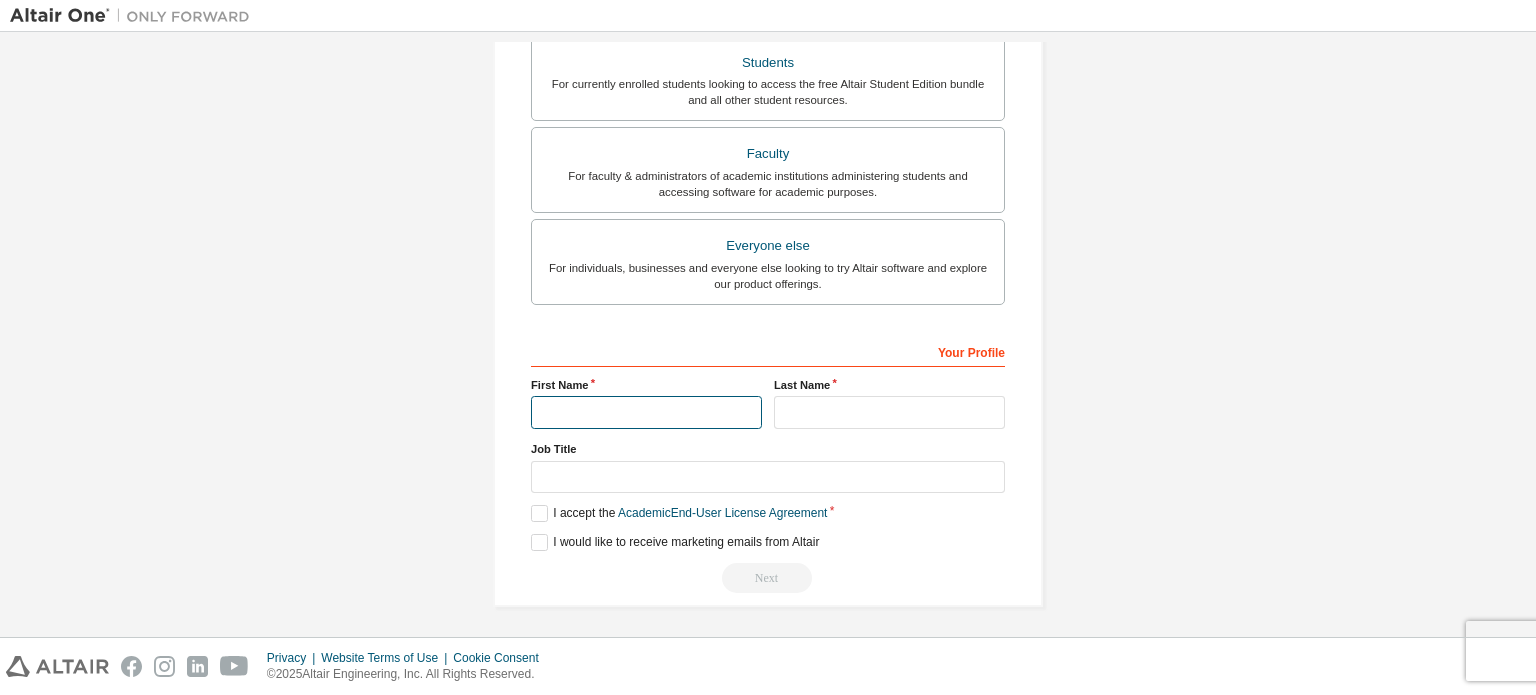 click at bounding box center [646, 412] 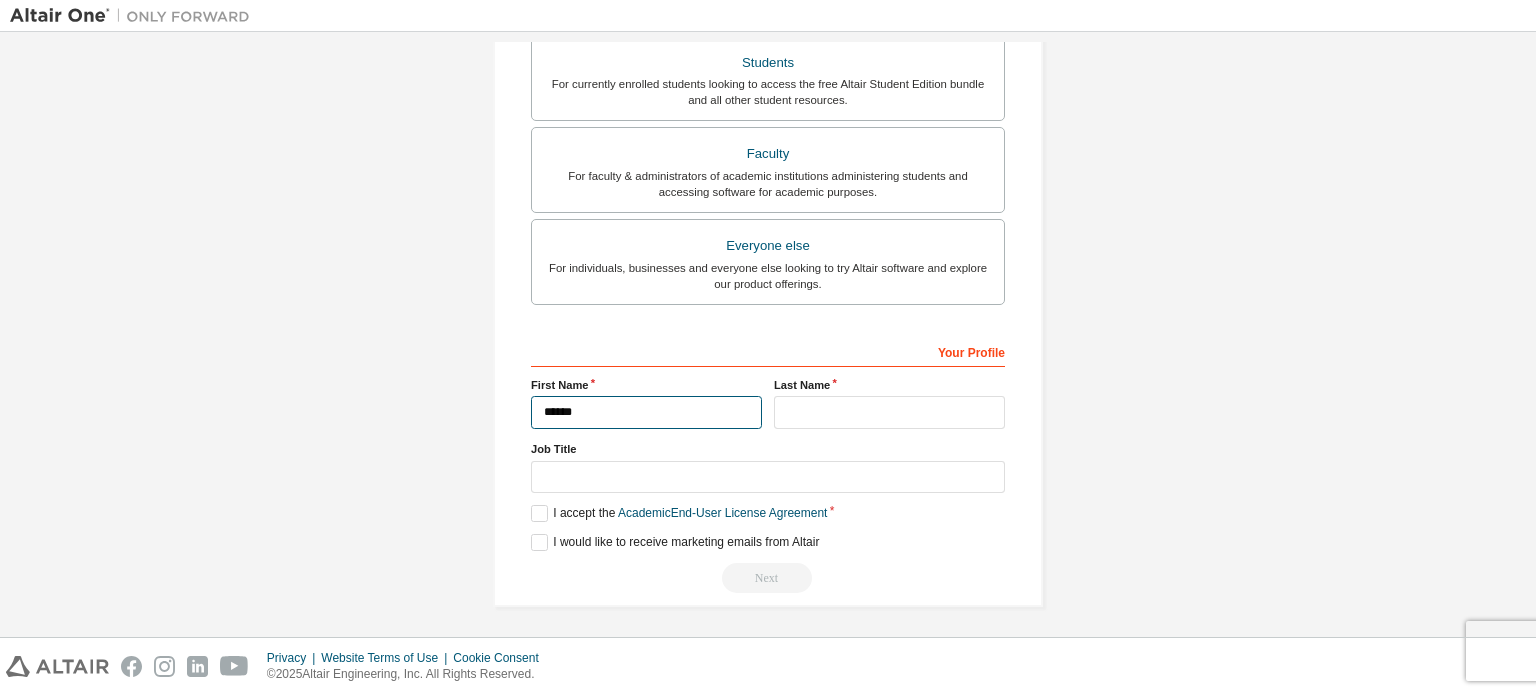 type on "*****" 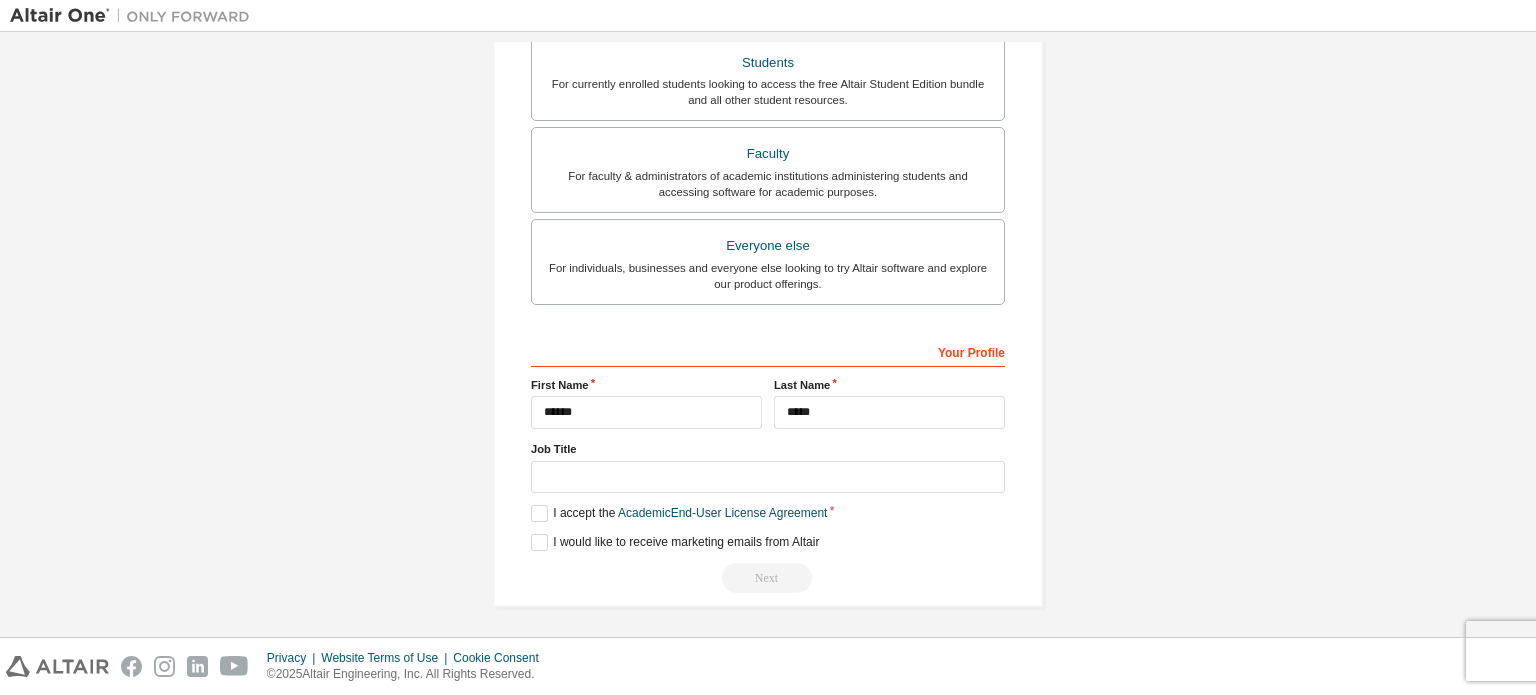 click on "Job Title" at bounding box center [768, 449] 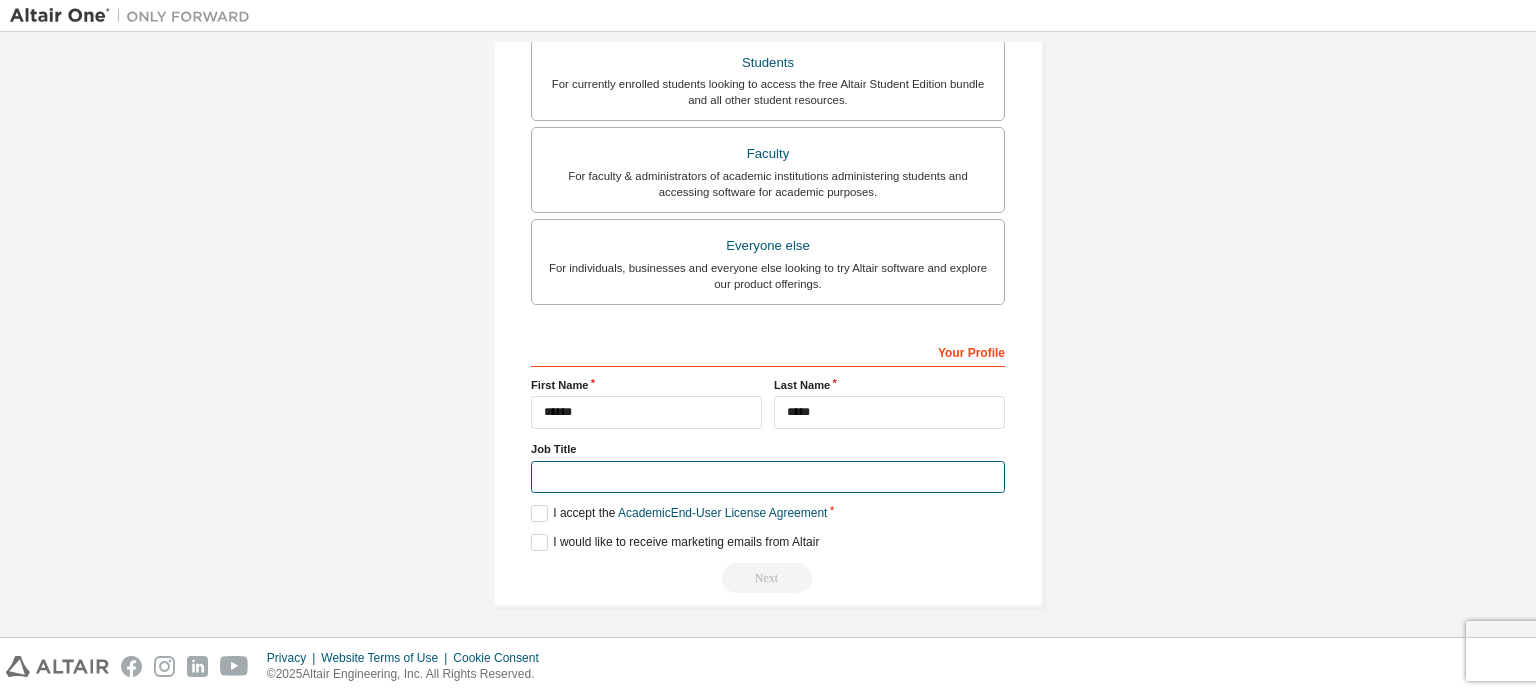 click at bounding box center [768, 477] 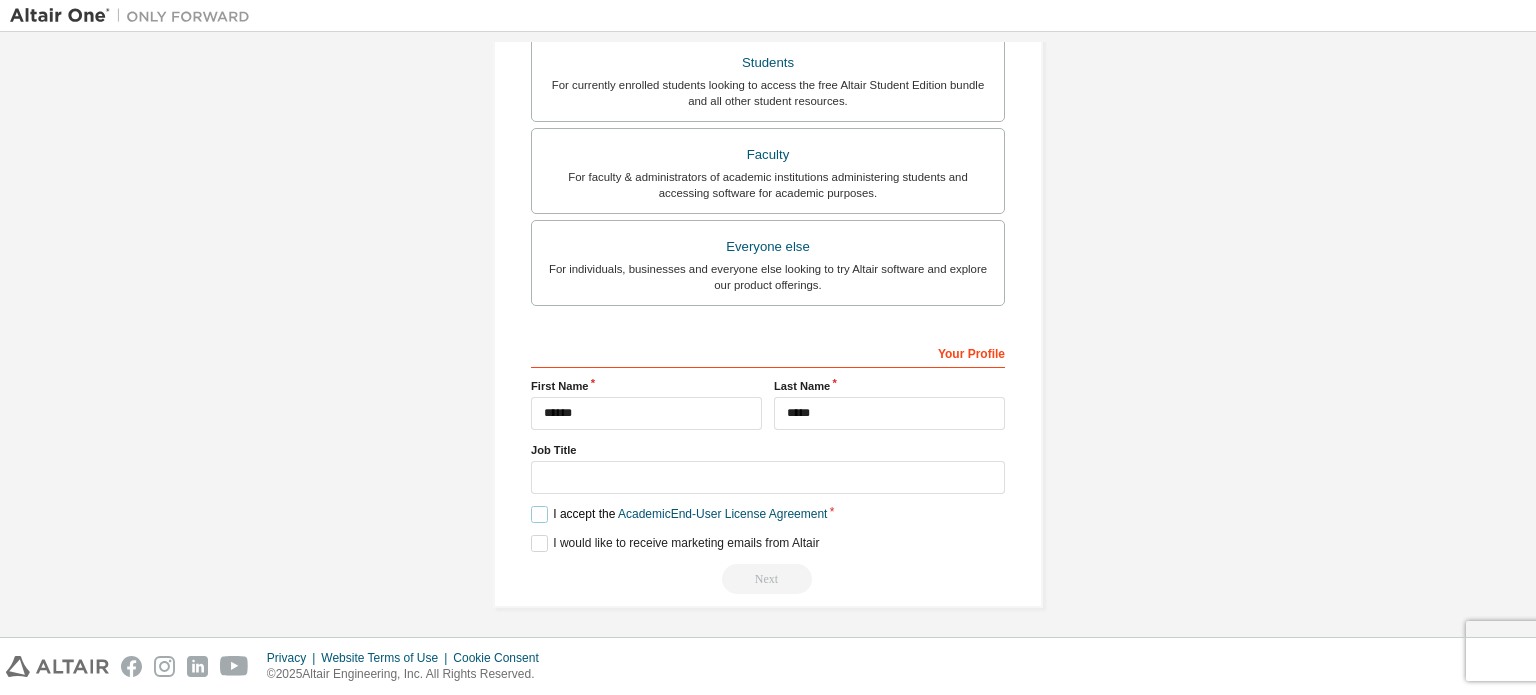 click on "I accept the   Academic   End-User License Agreement" at bounding box center (679, 514) 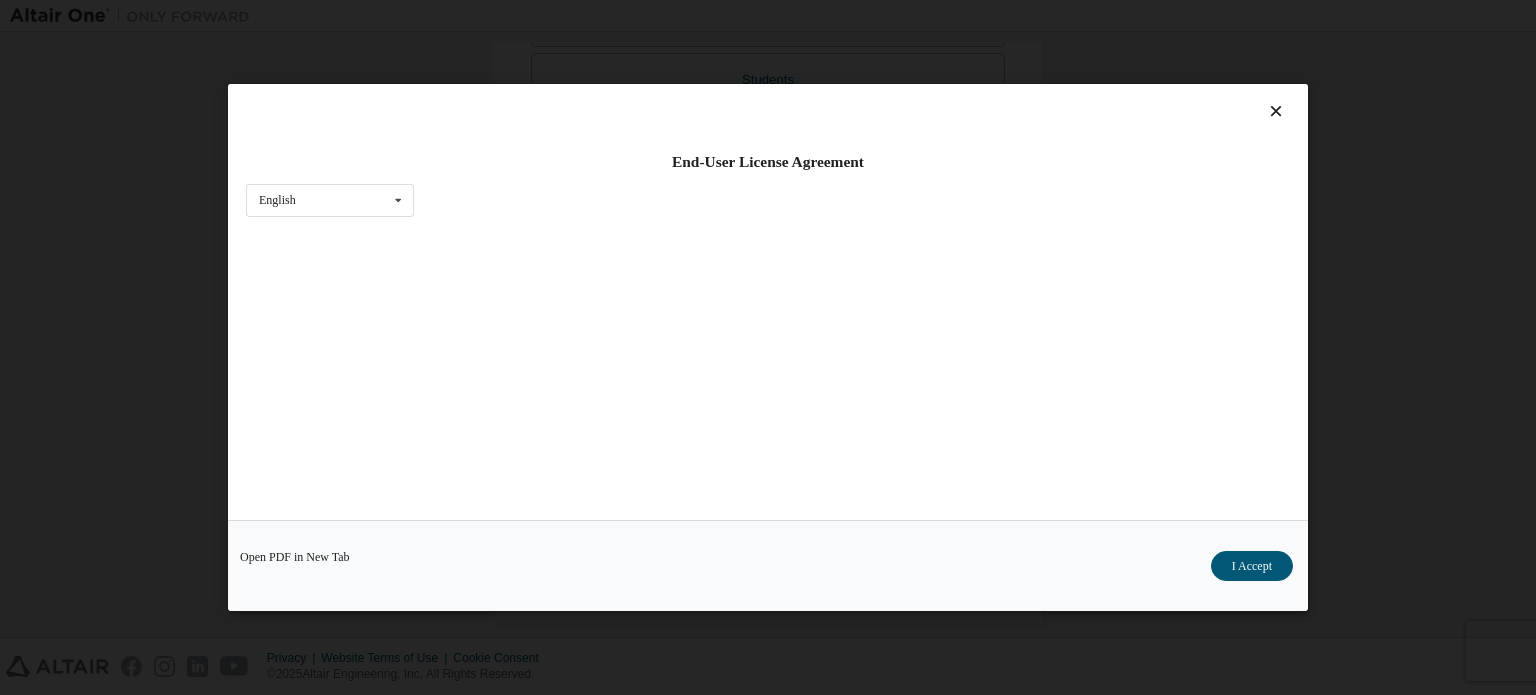 scroll, scrollTop: 538, scrollLeft: 0, axis: vertical 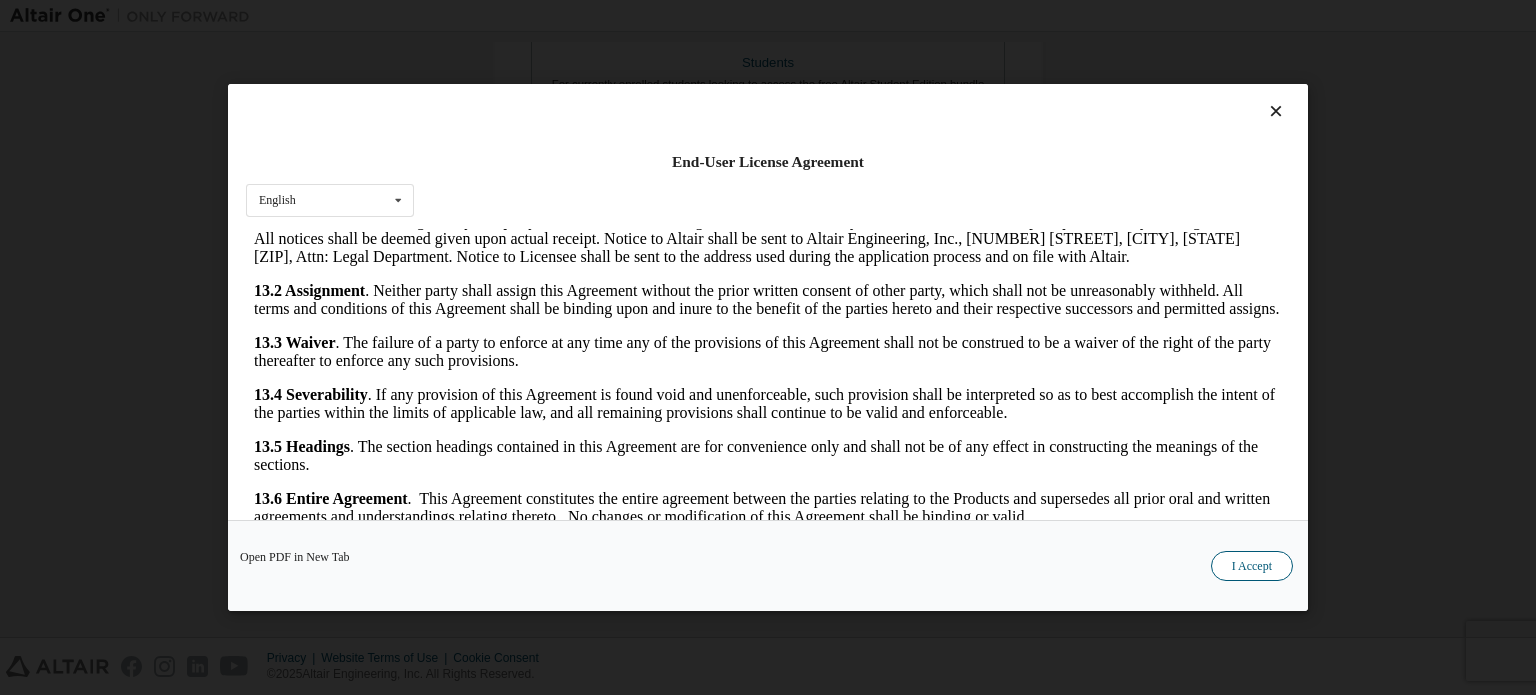 click on "I Accept" at bounding box center [1252, 566] 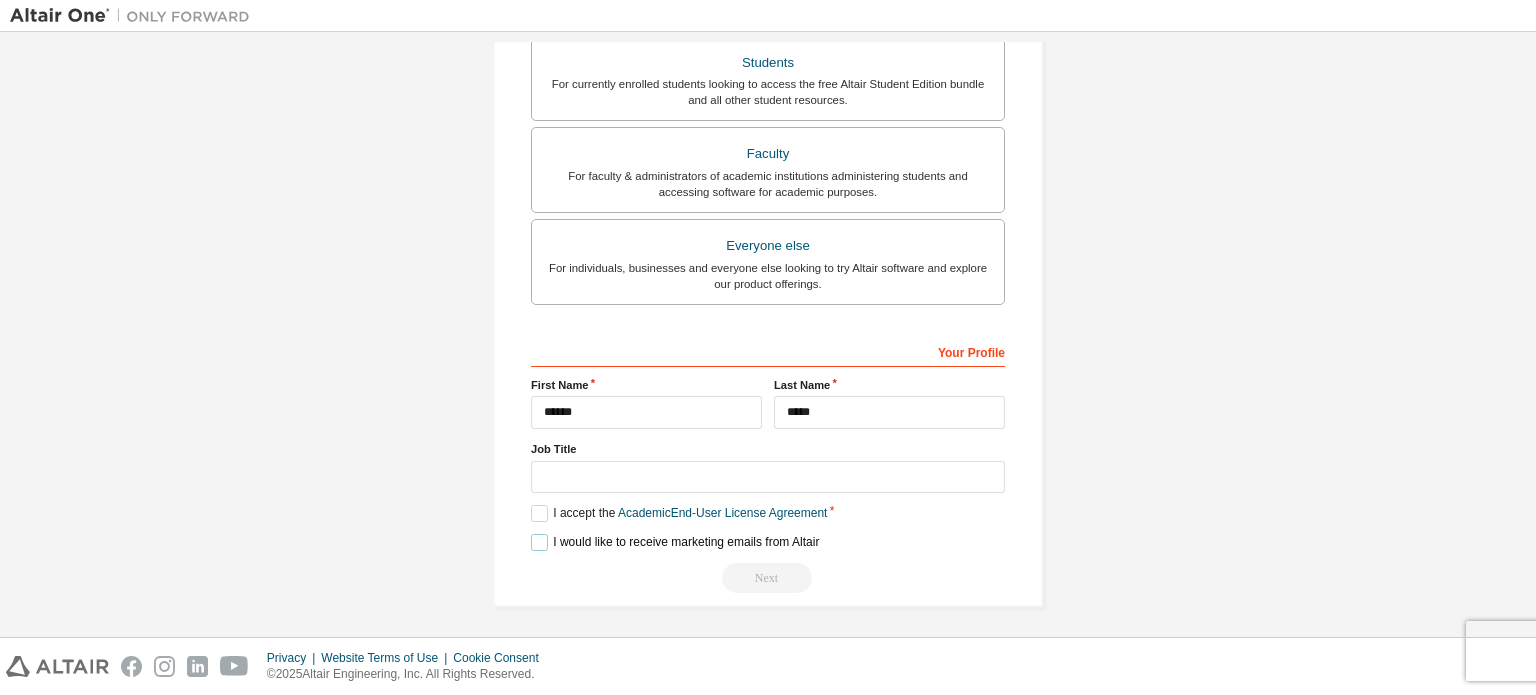 click on "I would like to receive marketing emails from Altair" at bounding box center [675, 542] 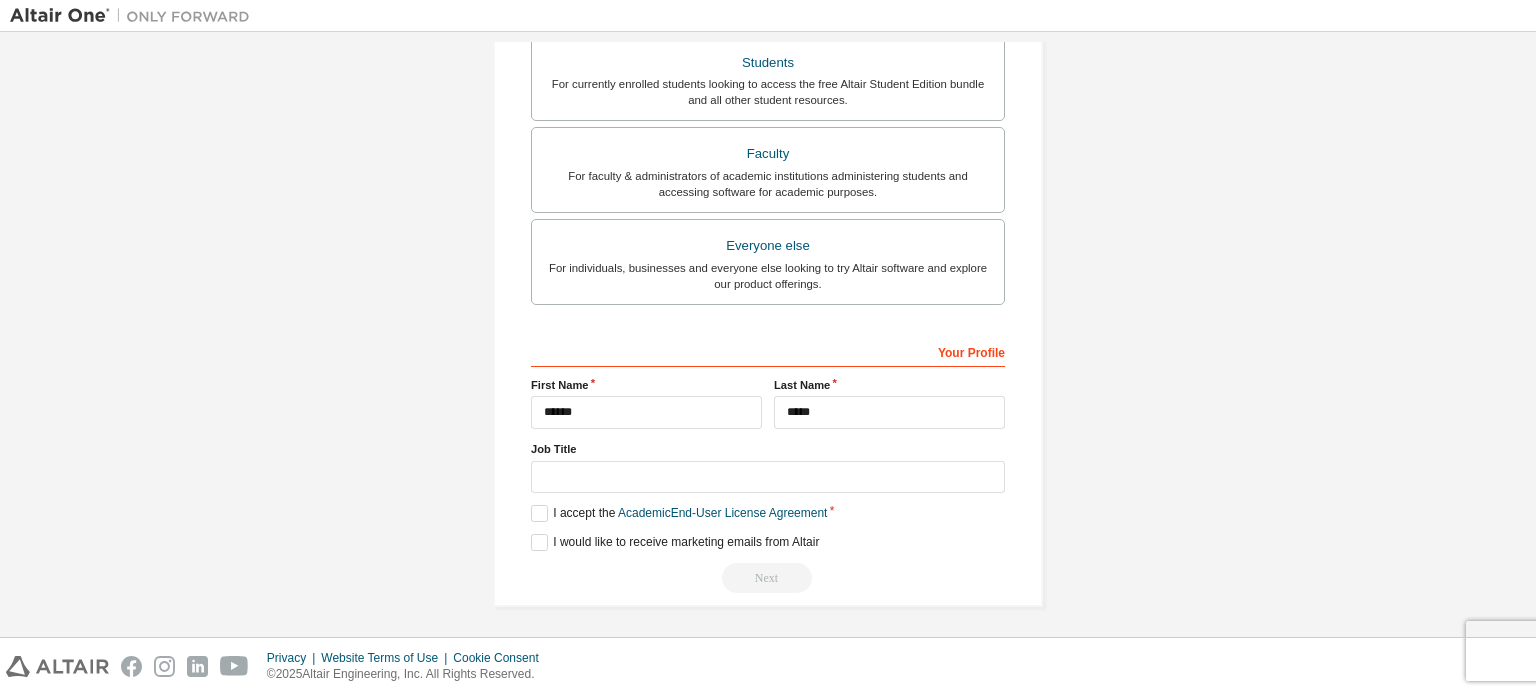 click on "Next" at bounding box center [768, 578] 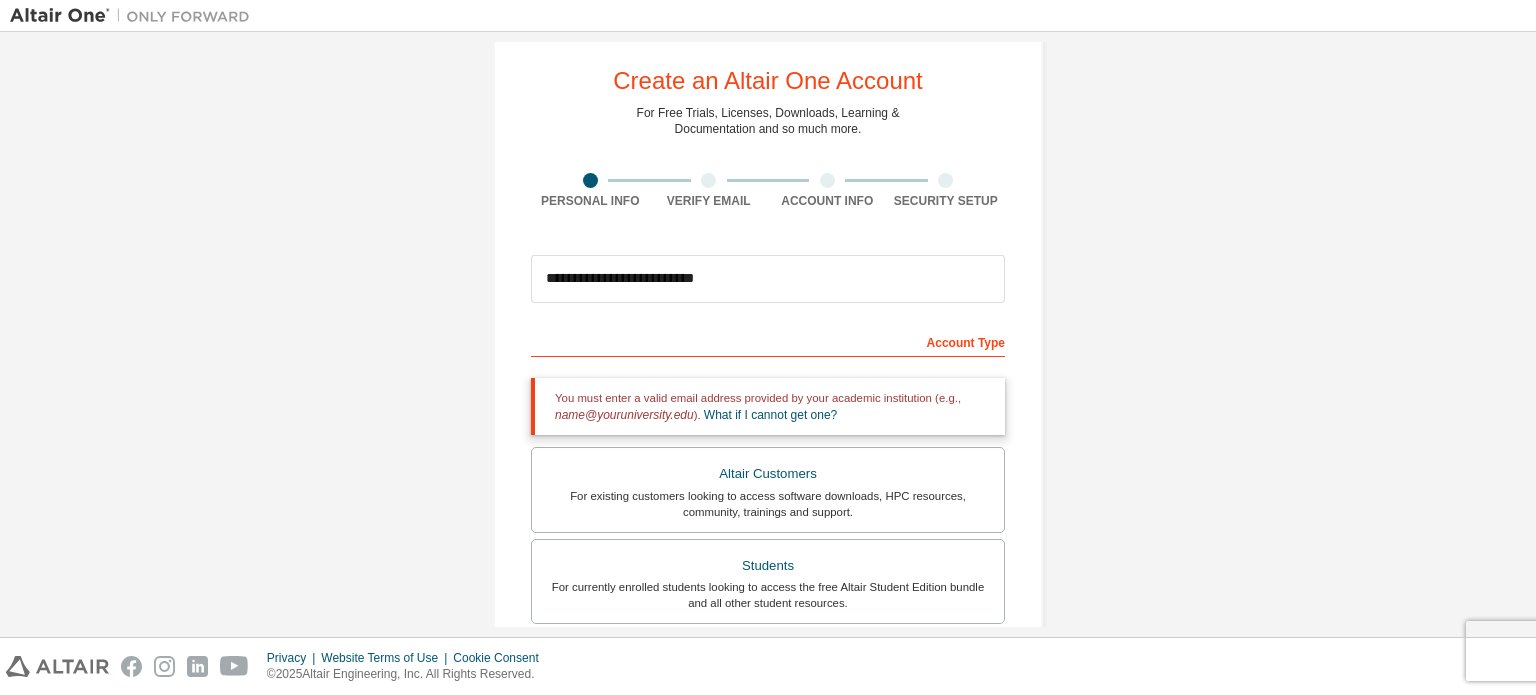 scroll, scrollTop: 0, scrollLeft: 0, axis: both 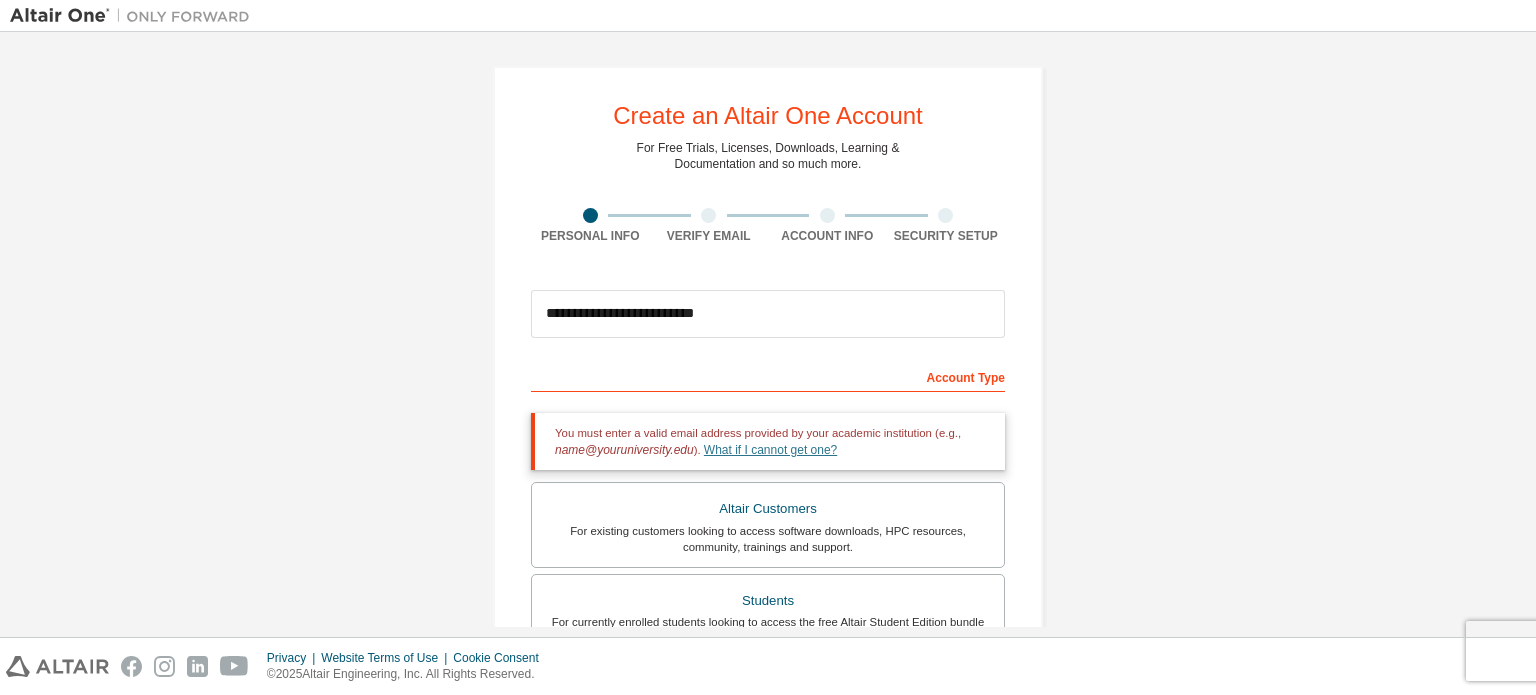 click on "What if I cannot get one?" at bounding box center (770, 450) 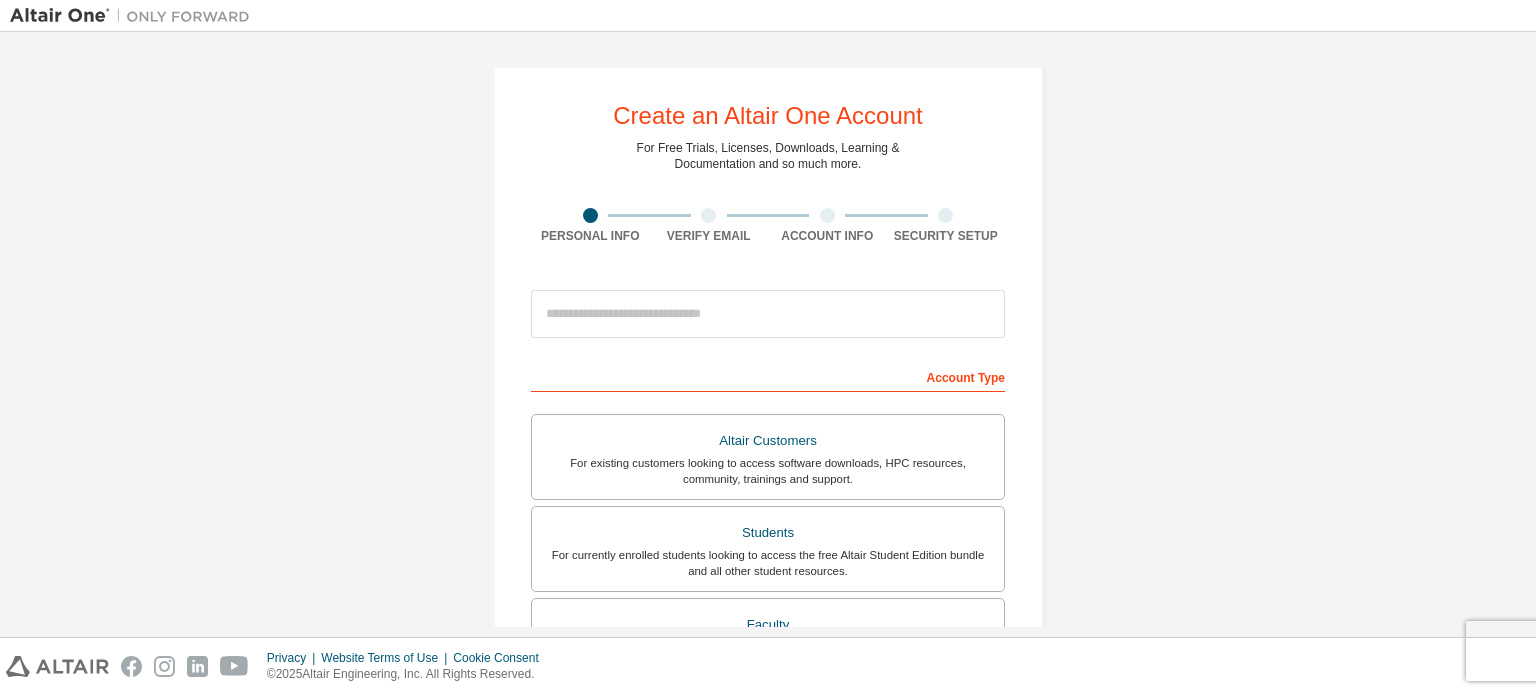 scroll, scrollTop: 0, scrollLeft: 0, axis: both 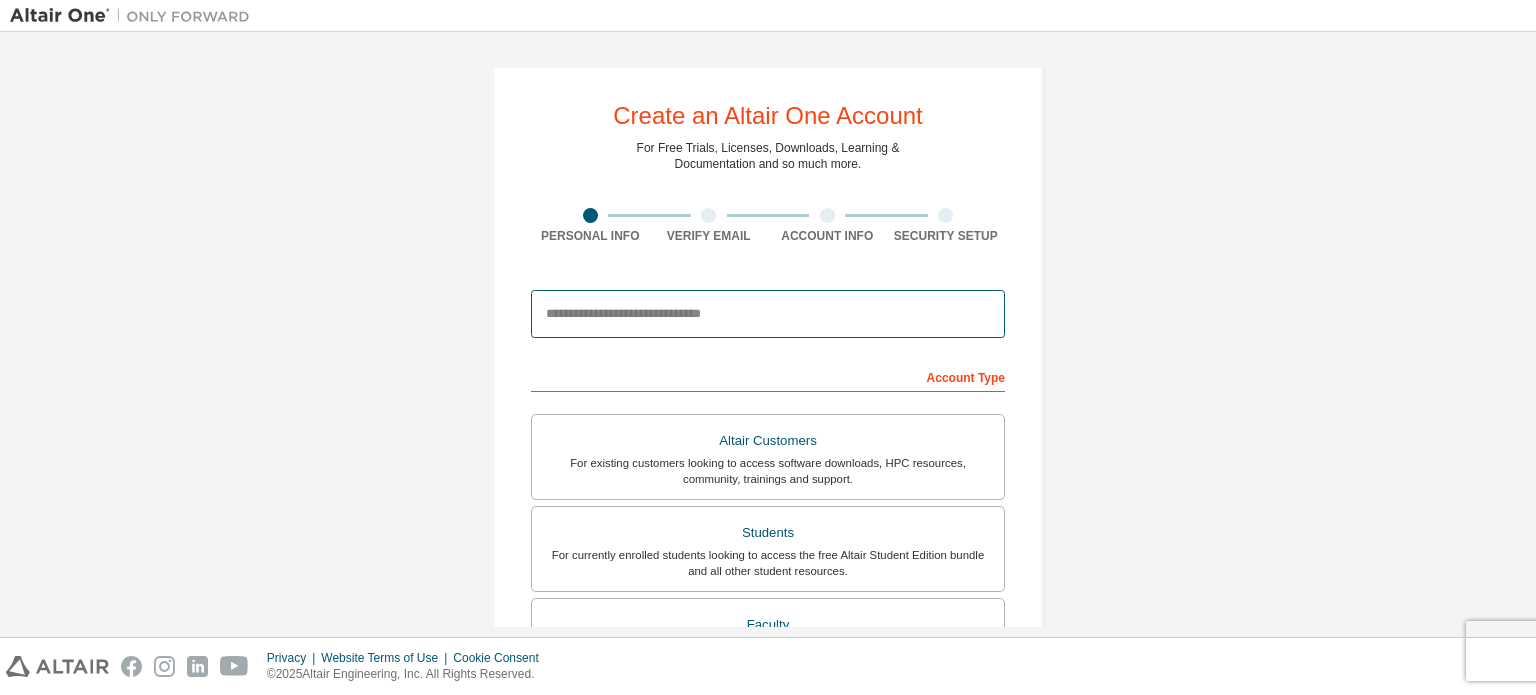 click at bounding box center [768, 314] 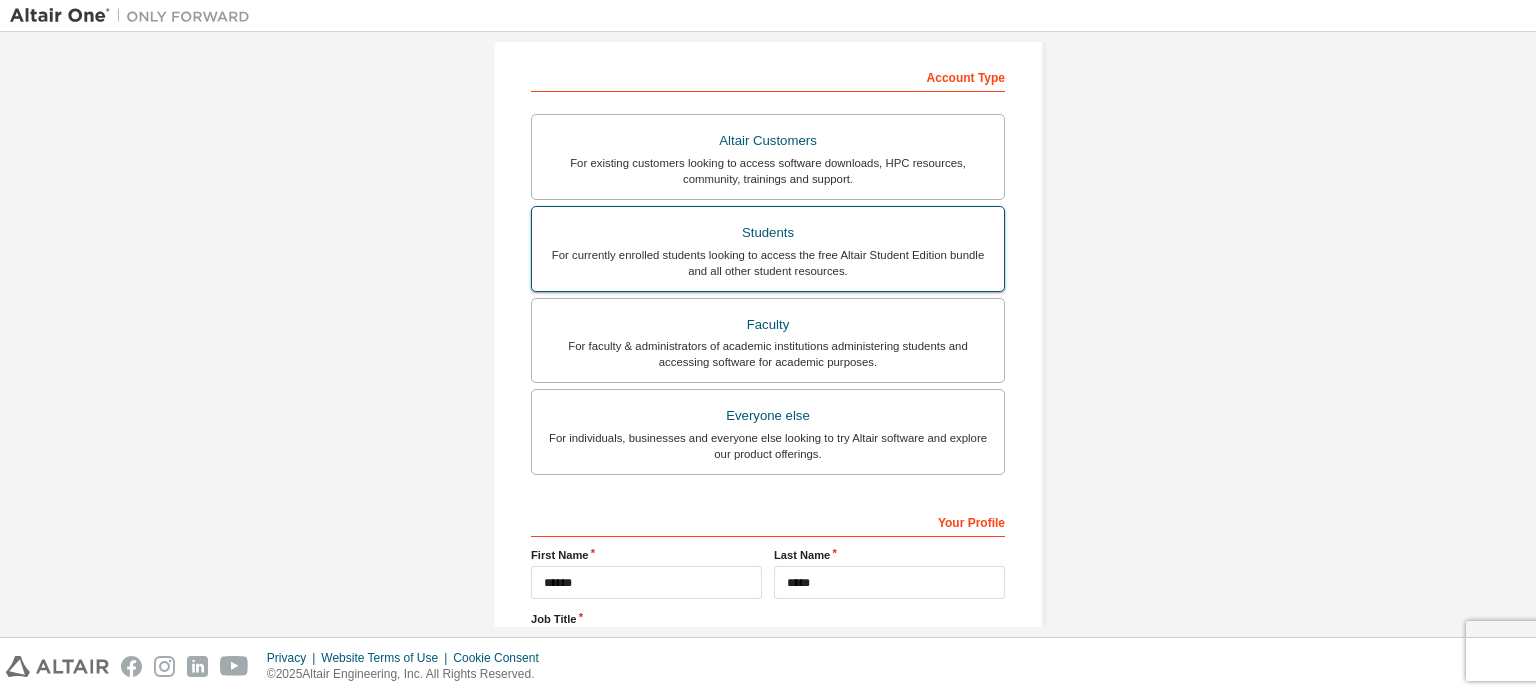 scroll, scrollTop: 0, scrollLeft: 0, axis: both 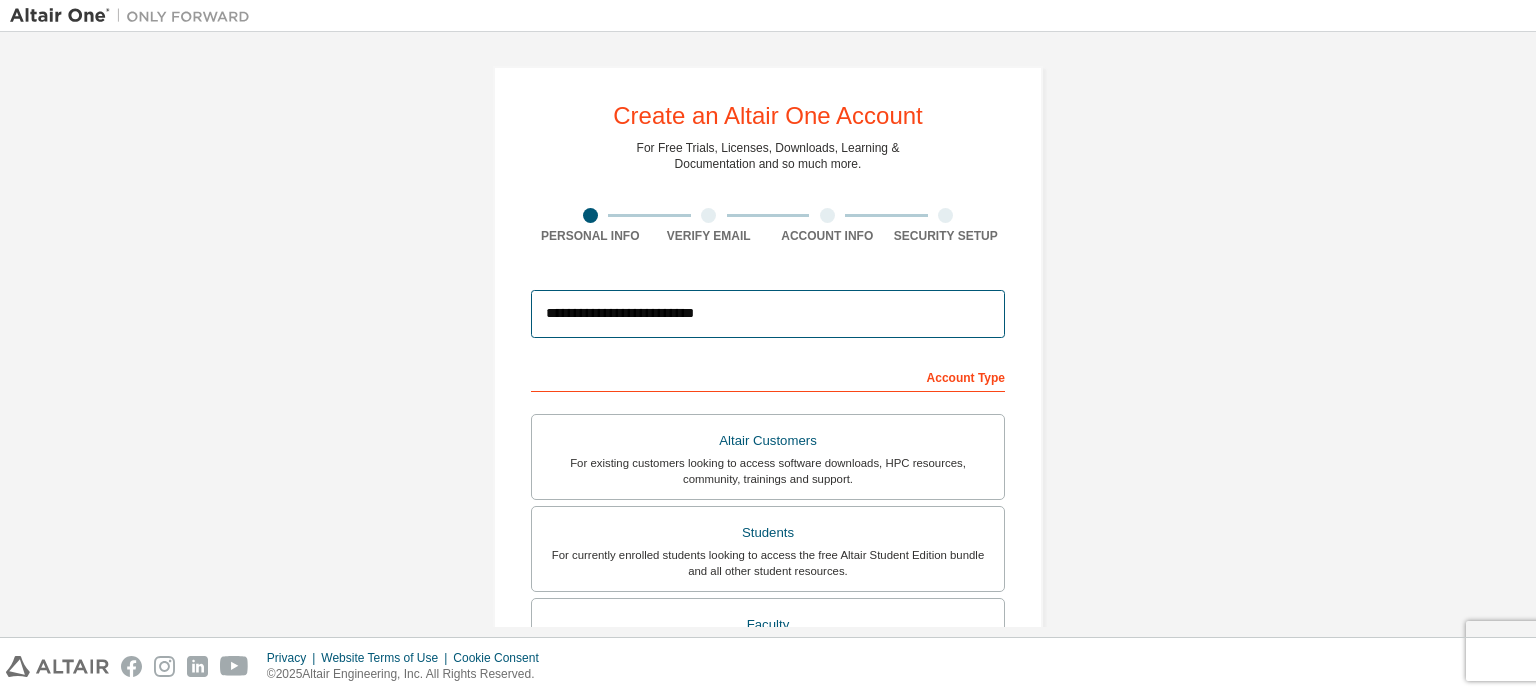 click on "**********" at bounding box center (768, 314) 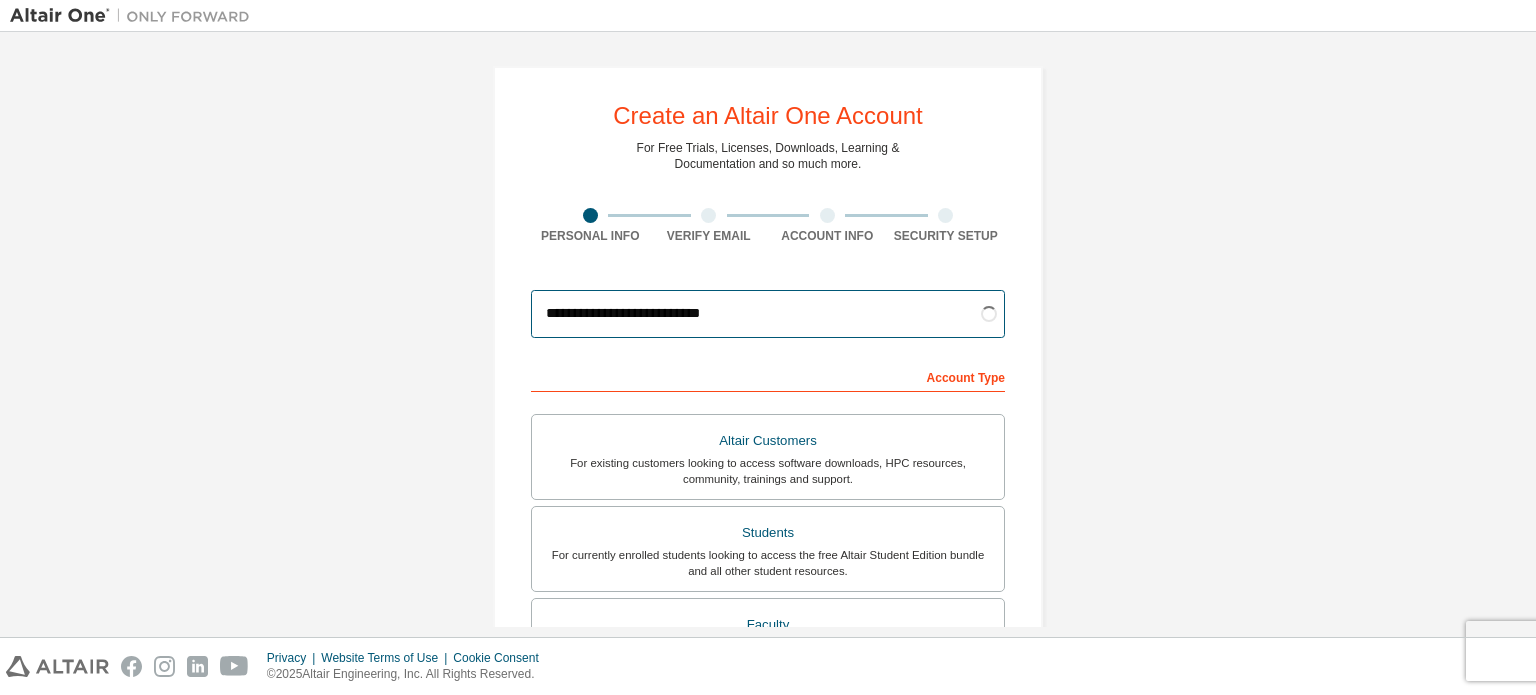 type on "**********" 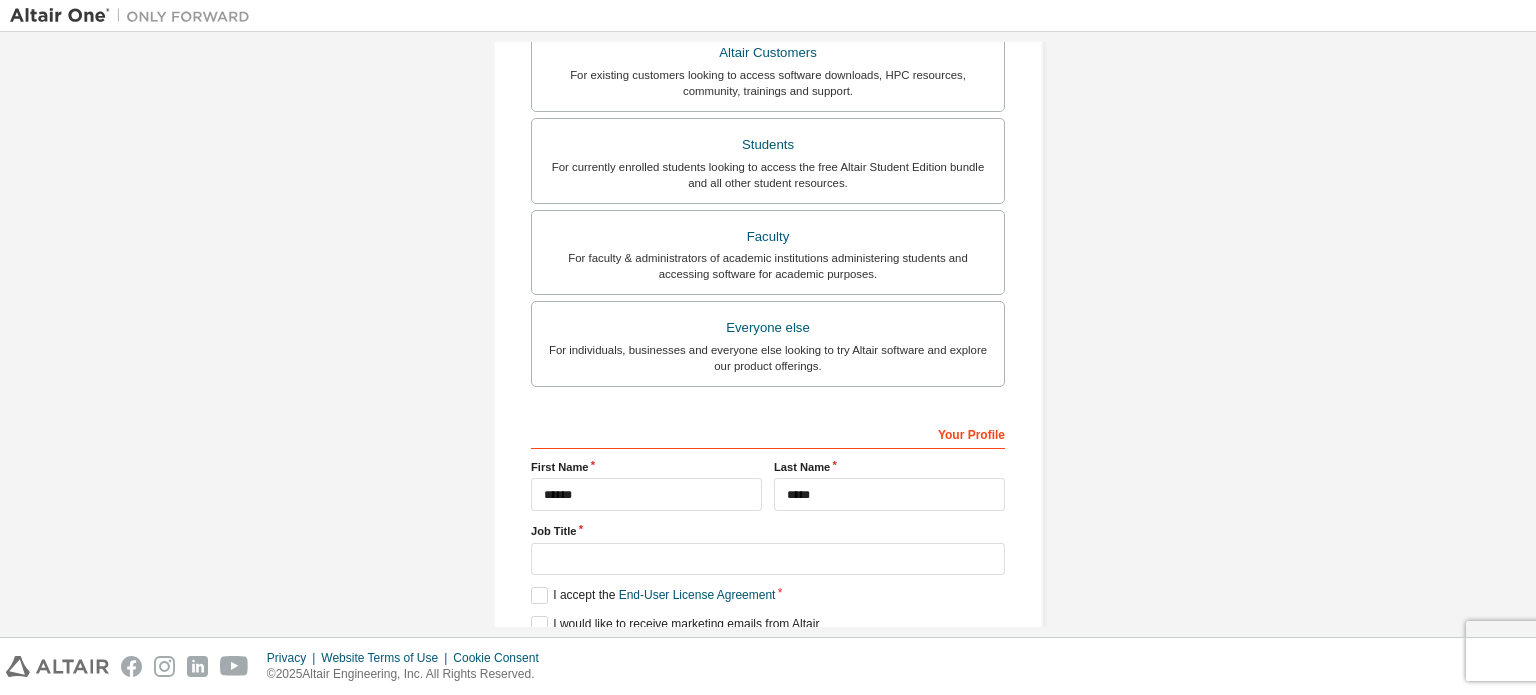 scroll, scrollTop: 469, scrollLeft: 0, axis: vertical 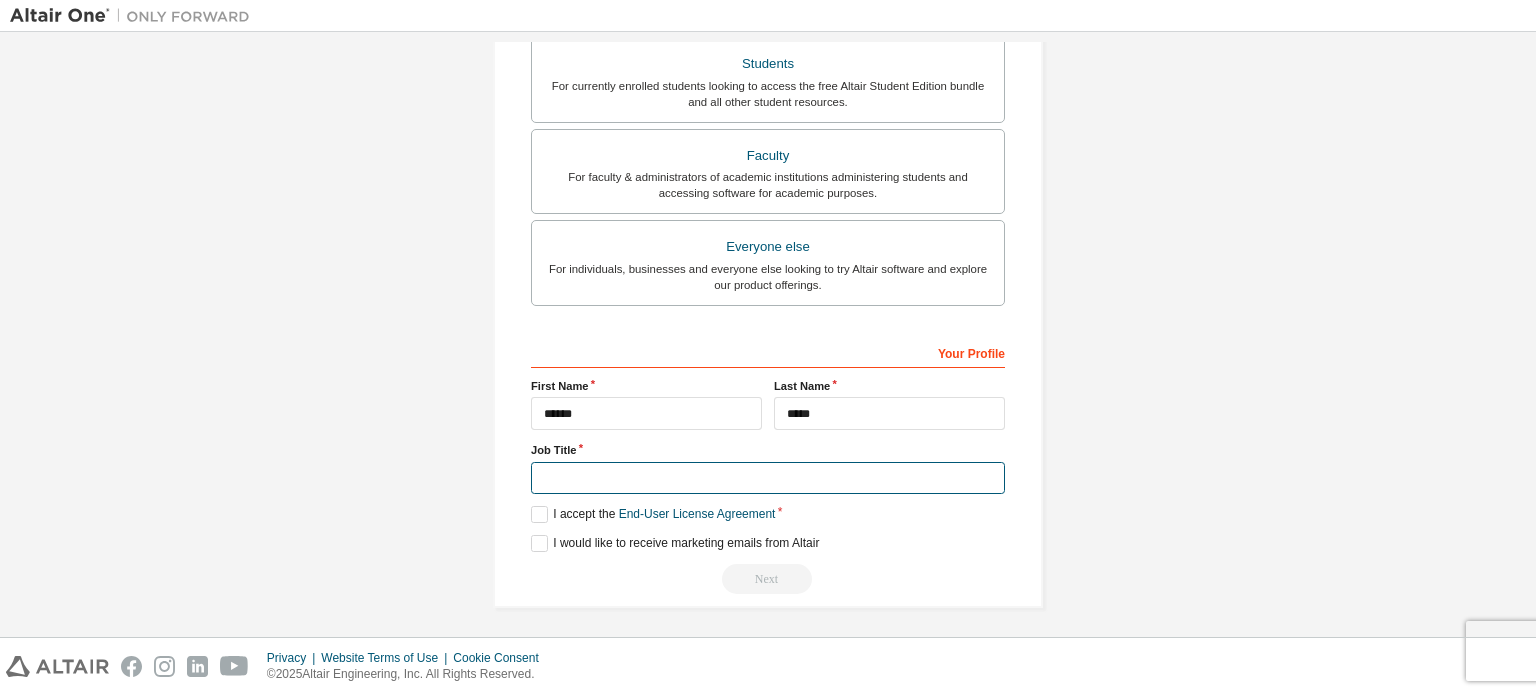click at bounding box center [768, 478] 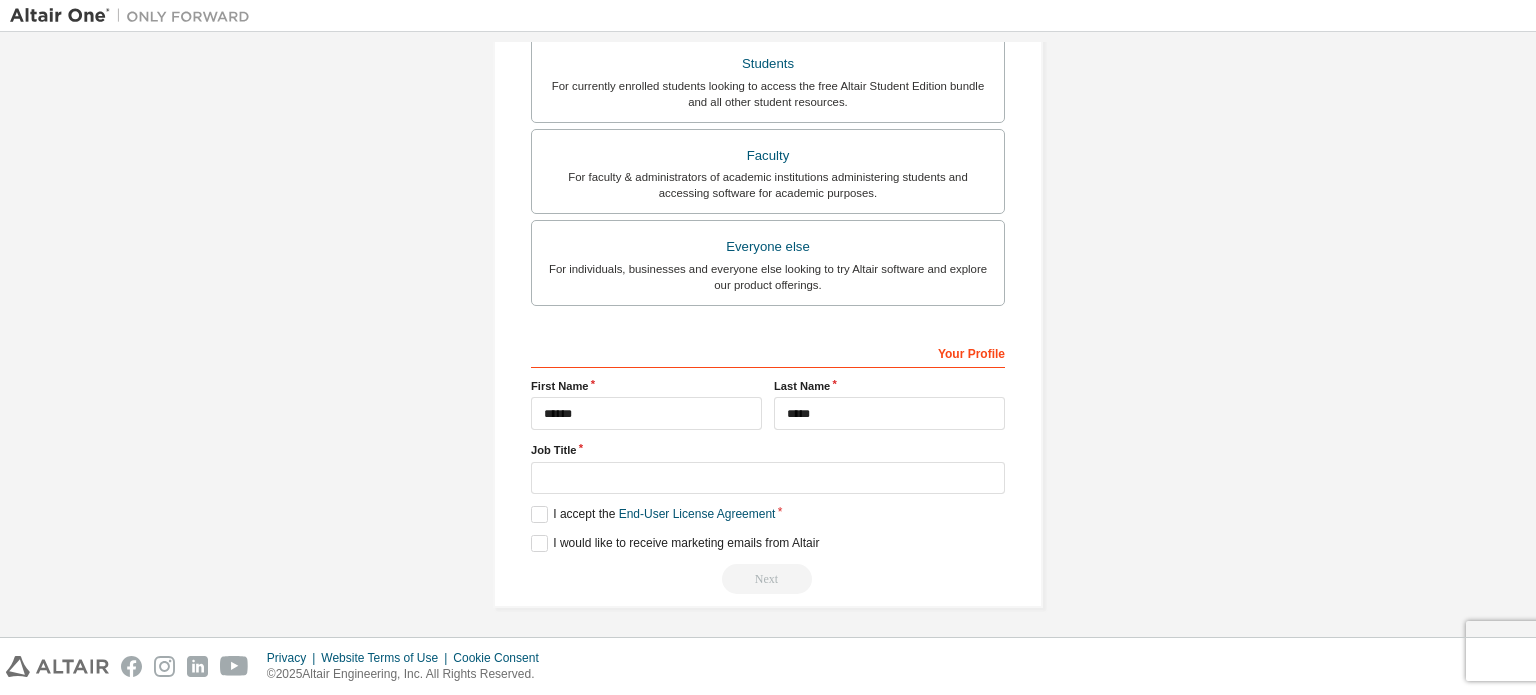 click on "**********" at bounding box center [768, 102] 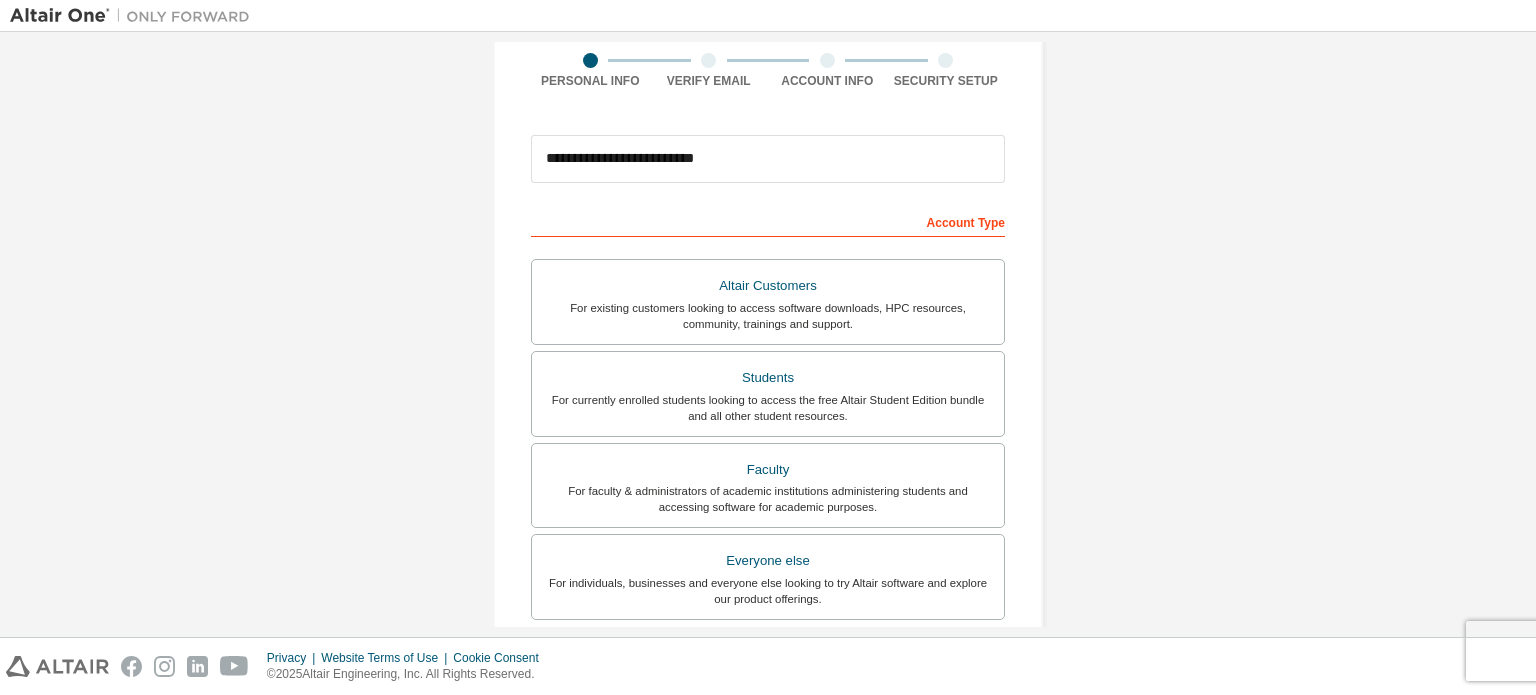 scroll, scrollTop: 400, scrollLeft: 0, axis: vertical 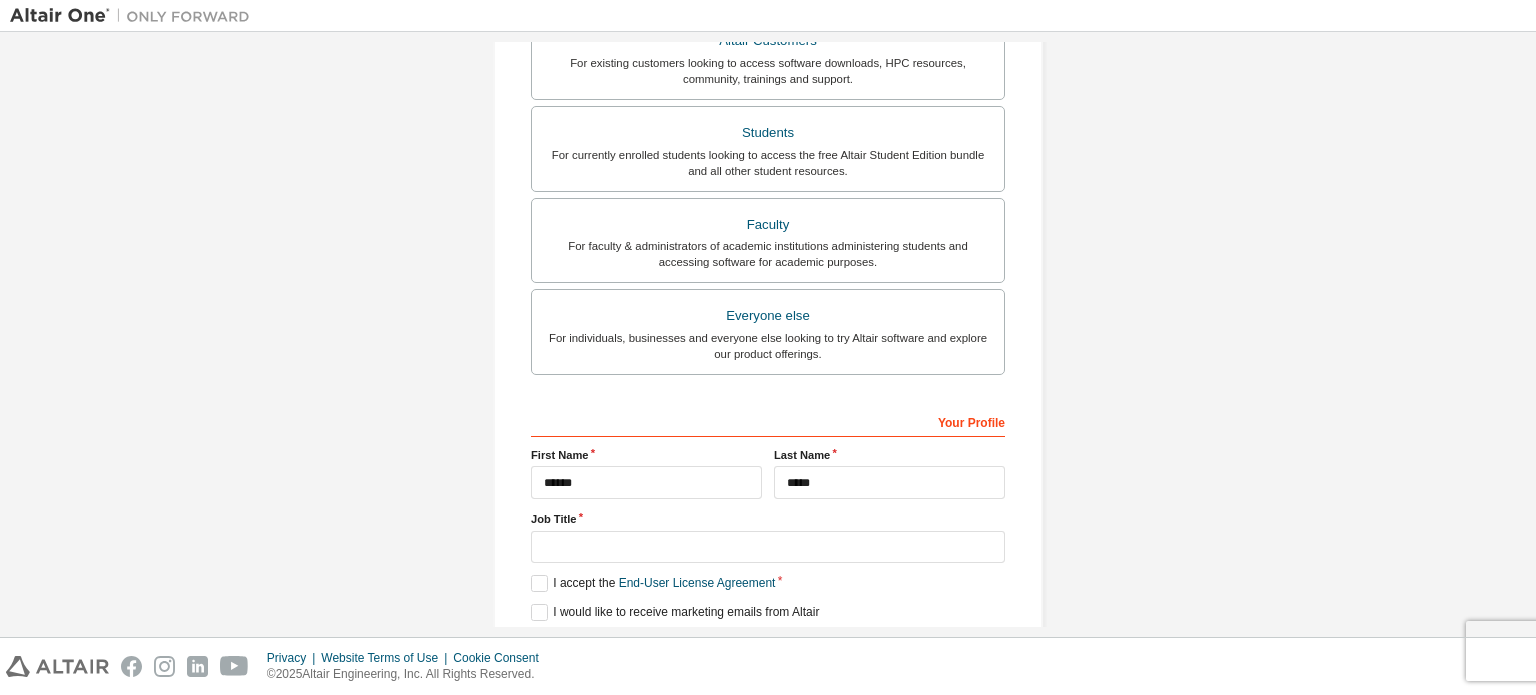 click on "Job Title" at bounding box center [768, 537] 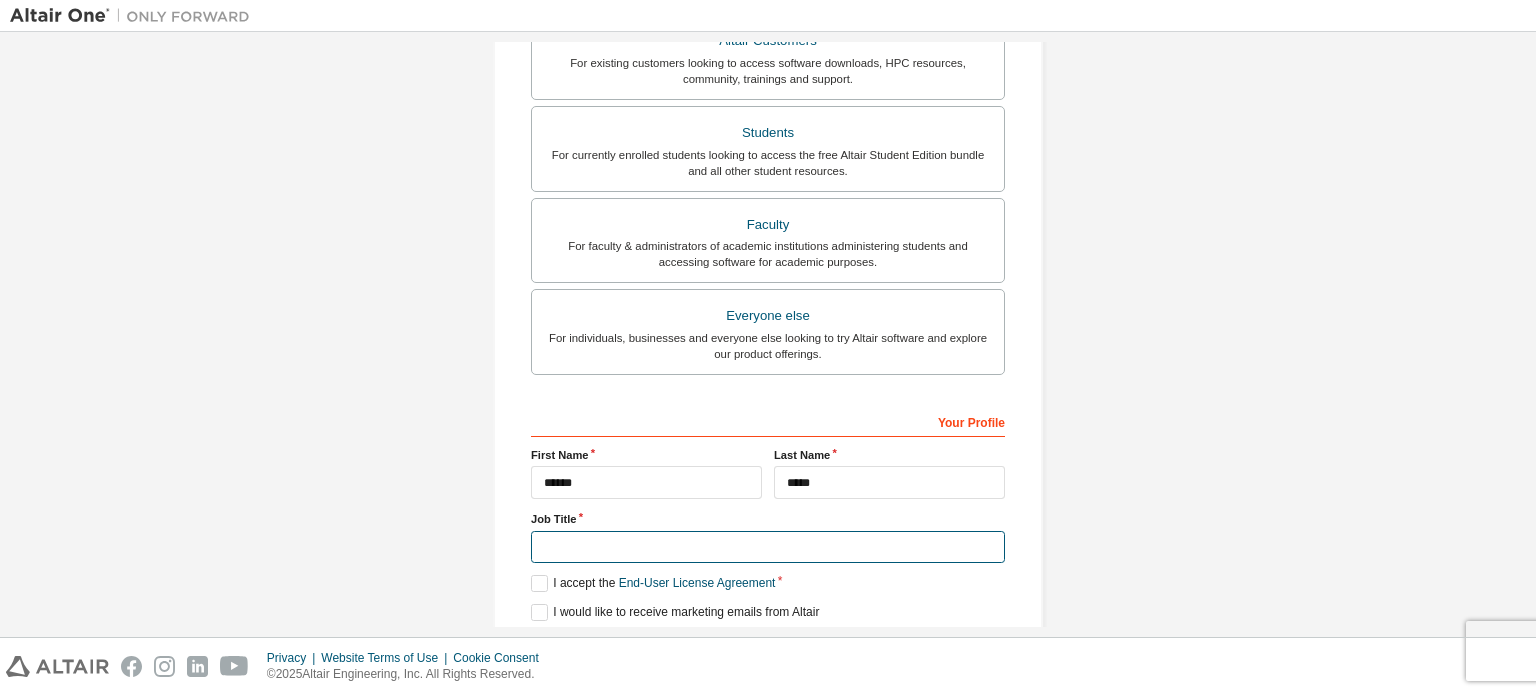 click at bounding box center [768, 547] 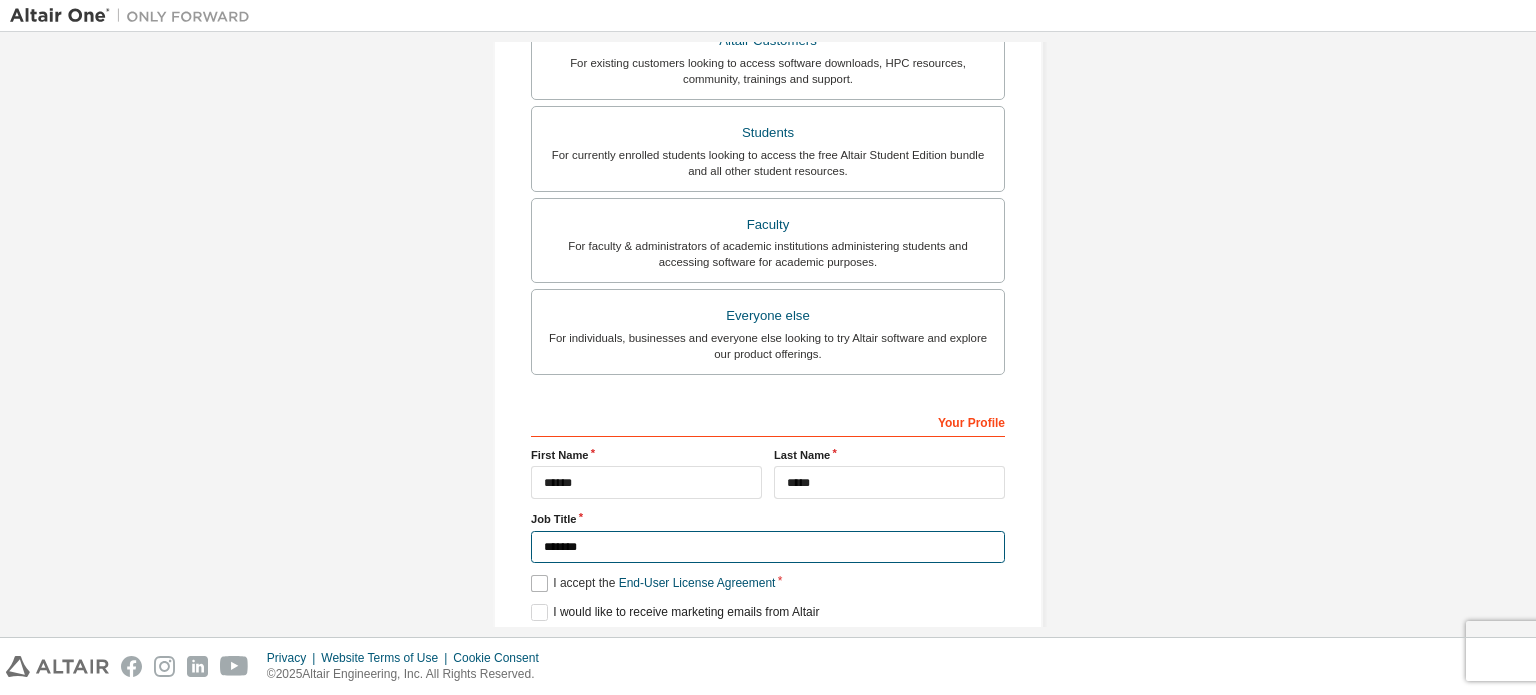 type on "*******" 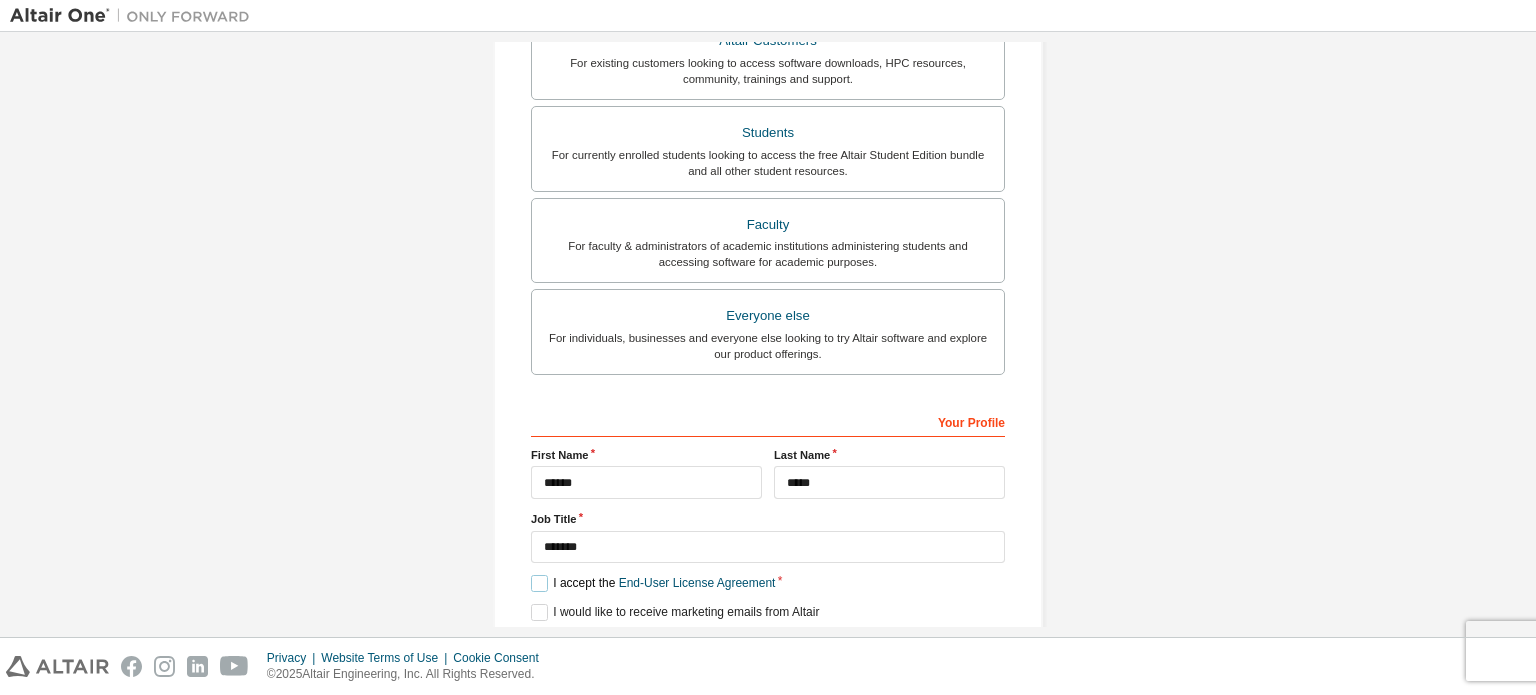 click on "I accept the    End-User License Agreement" at bounding box center (653, 583) 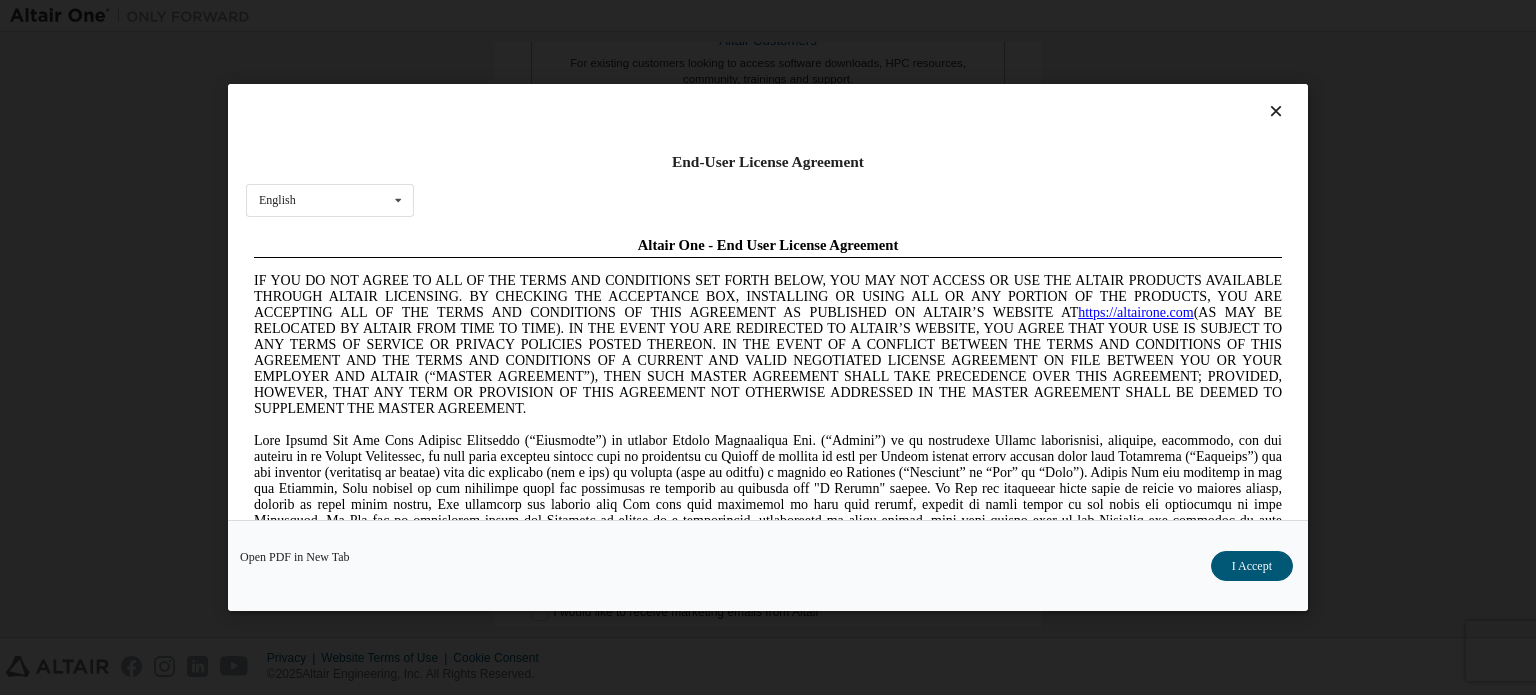 scroll, scrollTop: 0, scrollLeft: 0, axis: both 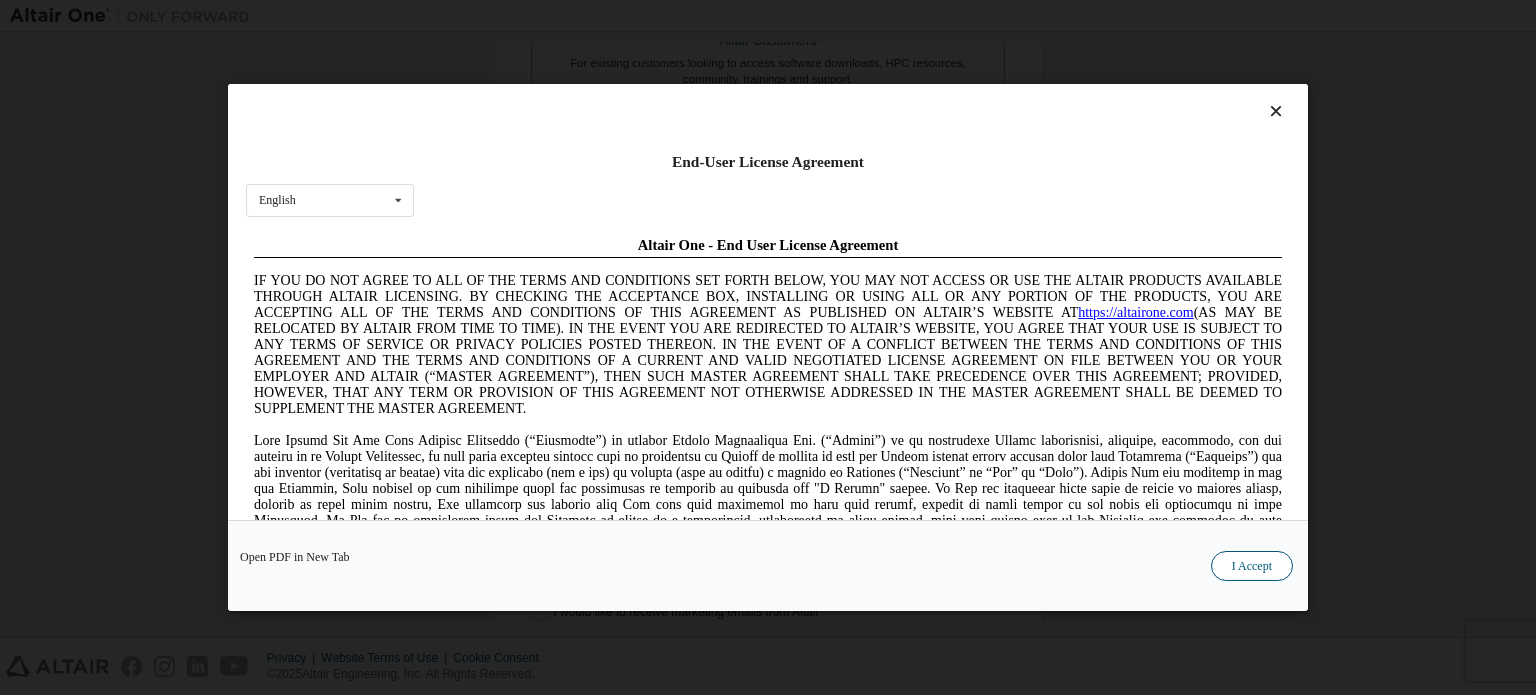 click on "I Accept" at bounding box center (1252, 566) 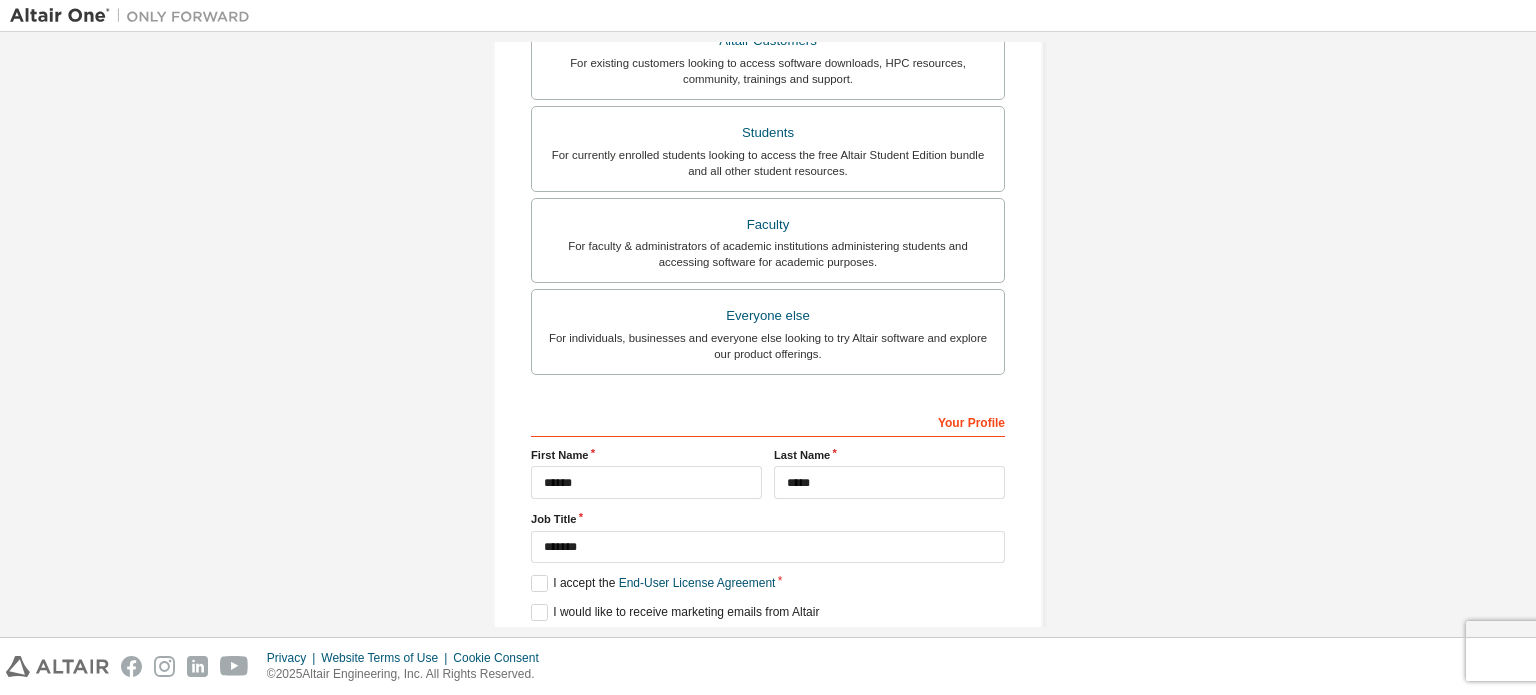 scroll, scrollTop: 469, scrollLeft: 0, axis: vertical 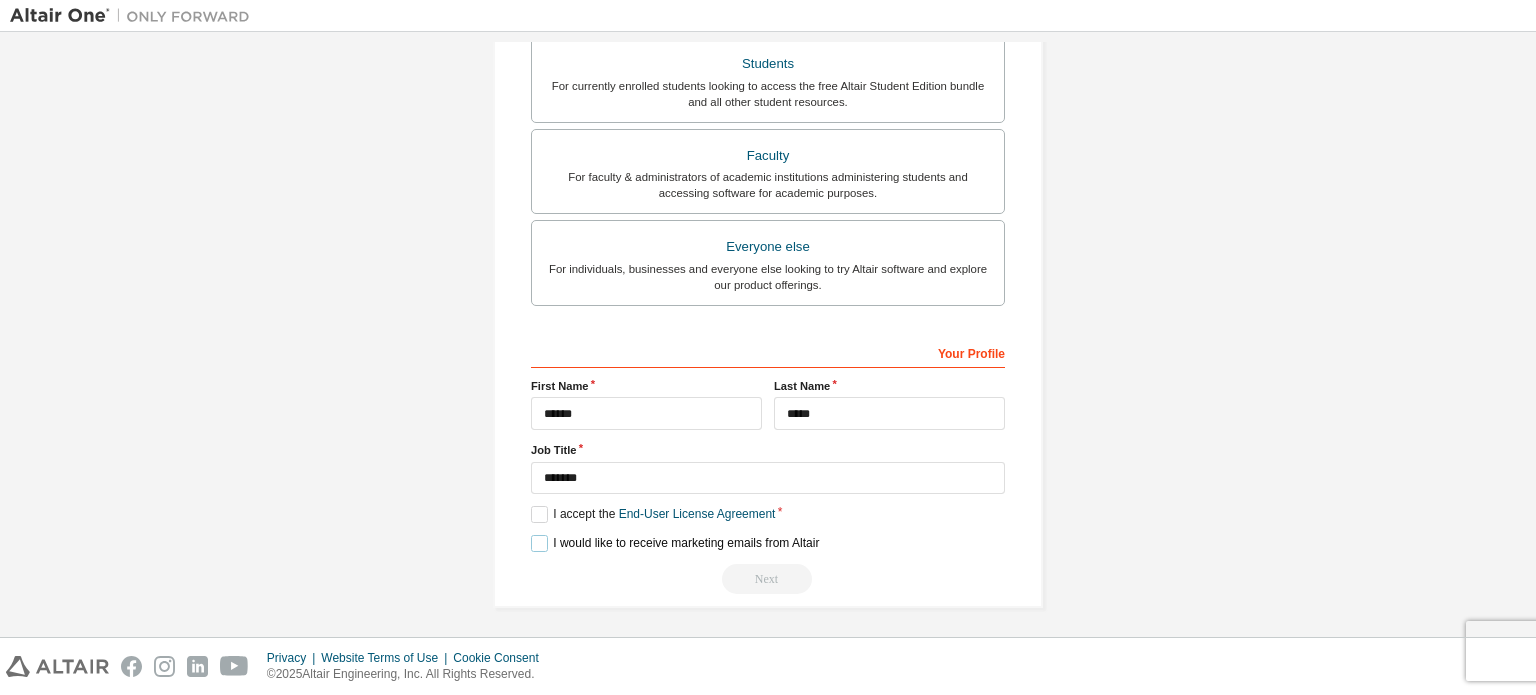 click on "I would like to receive marketing emails from Altair" at bounding box center (675, 543) 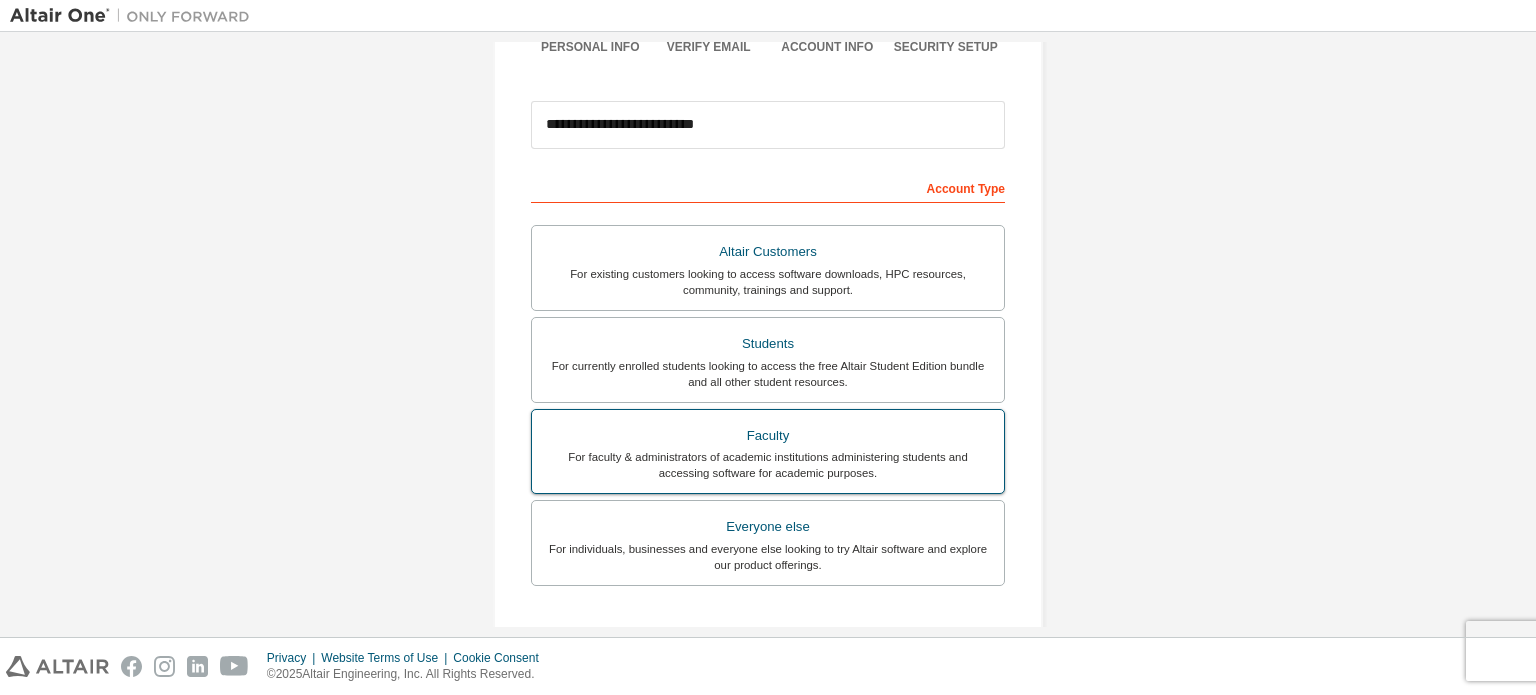 scroll, scrollTop: 0, scrollLeft: 0, axis: both 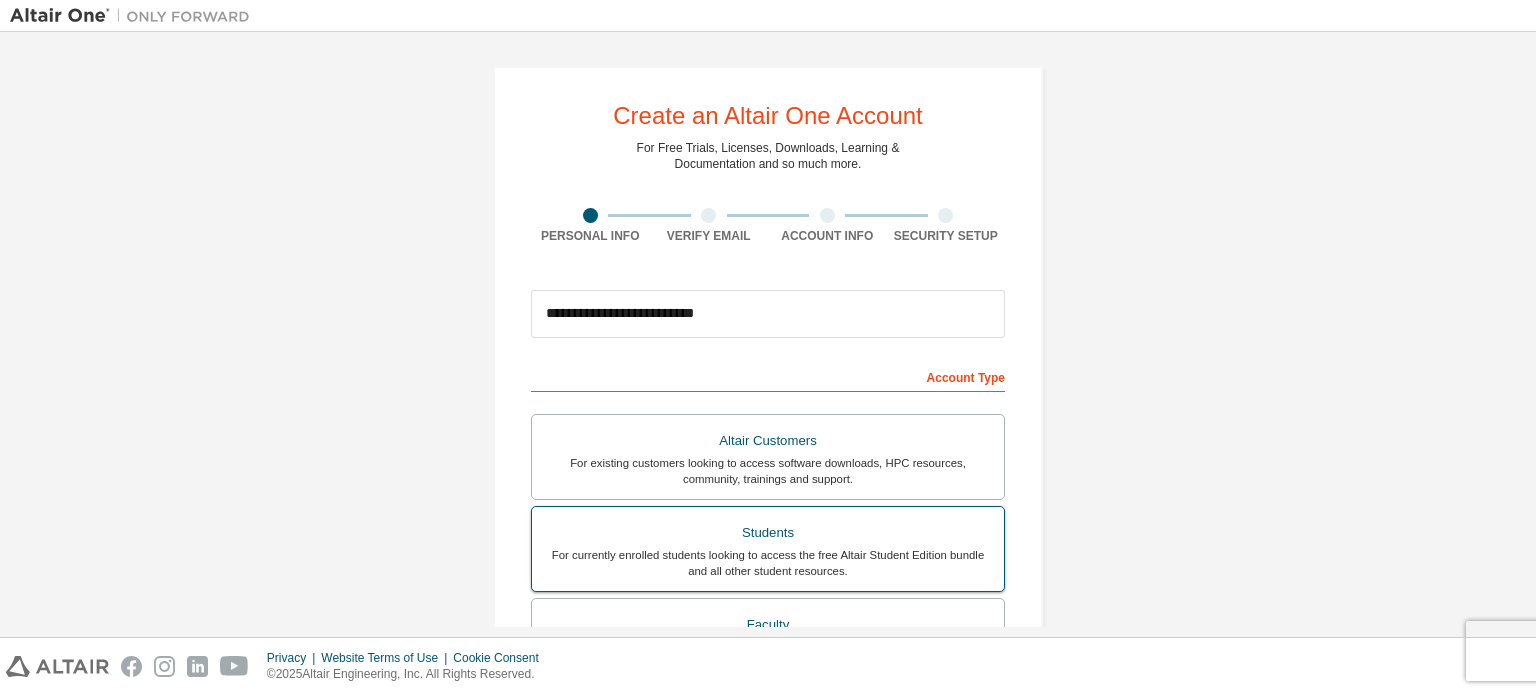 click on "Students" at bounding box center [768, 533] 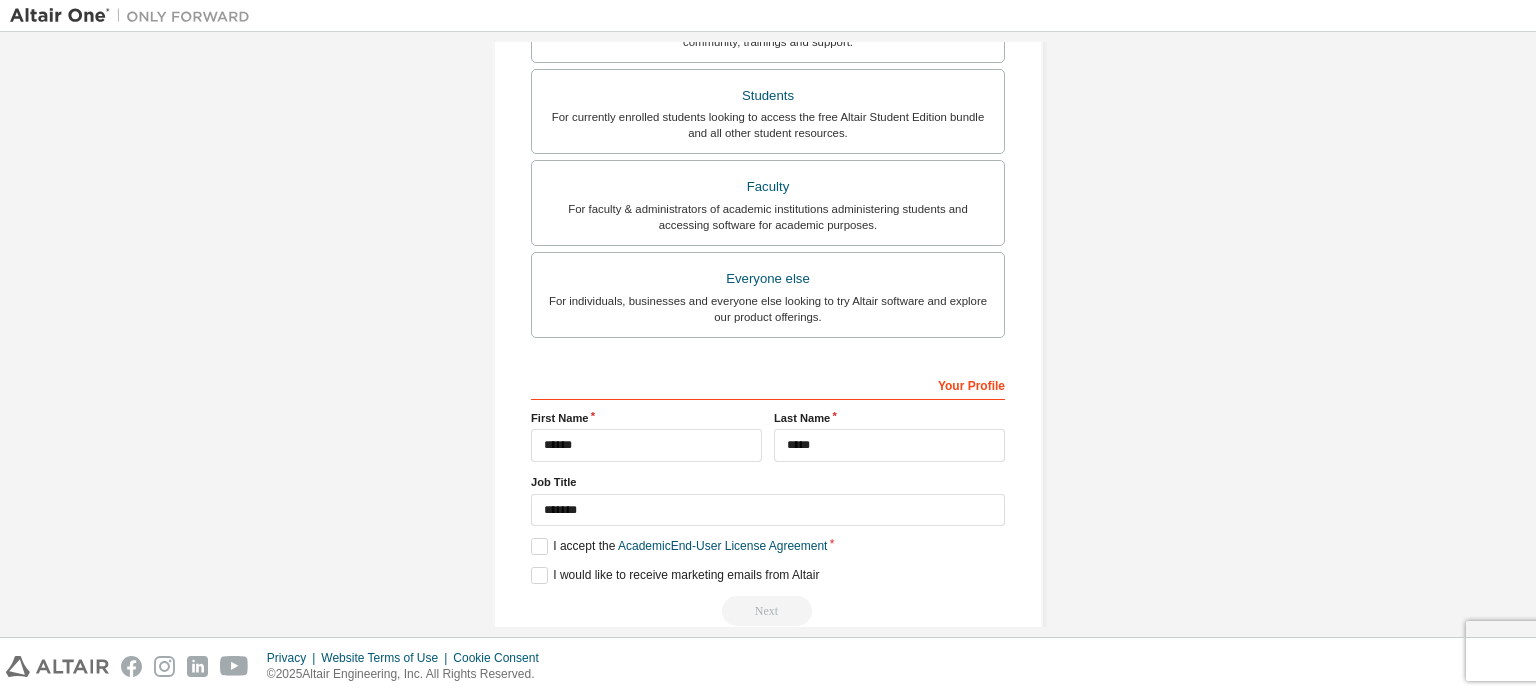scroll, scrollTop: 538, scrollLeft: 0, axis: vertical 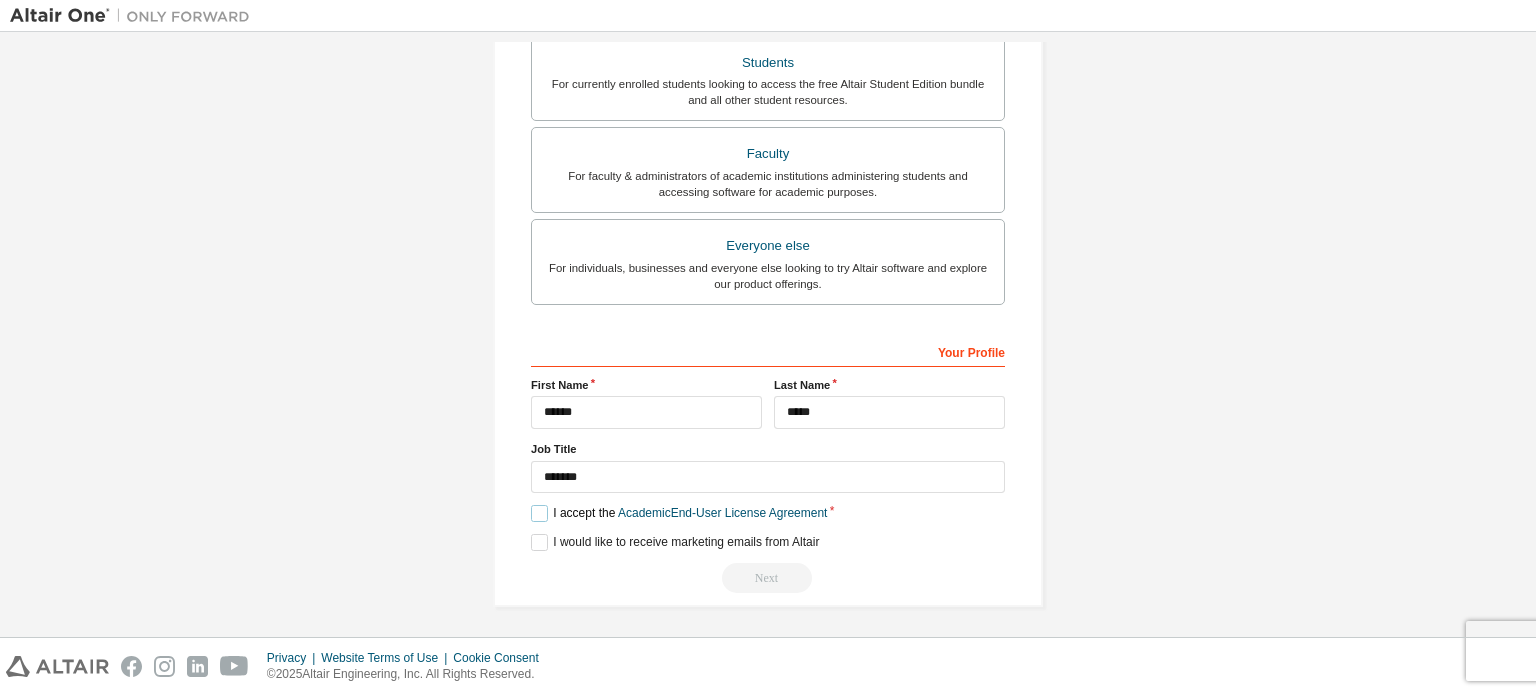 click on "I accept the   Academic   End-User License Agreement" at bounding box center (679, 513) 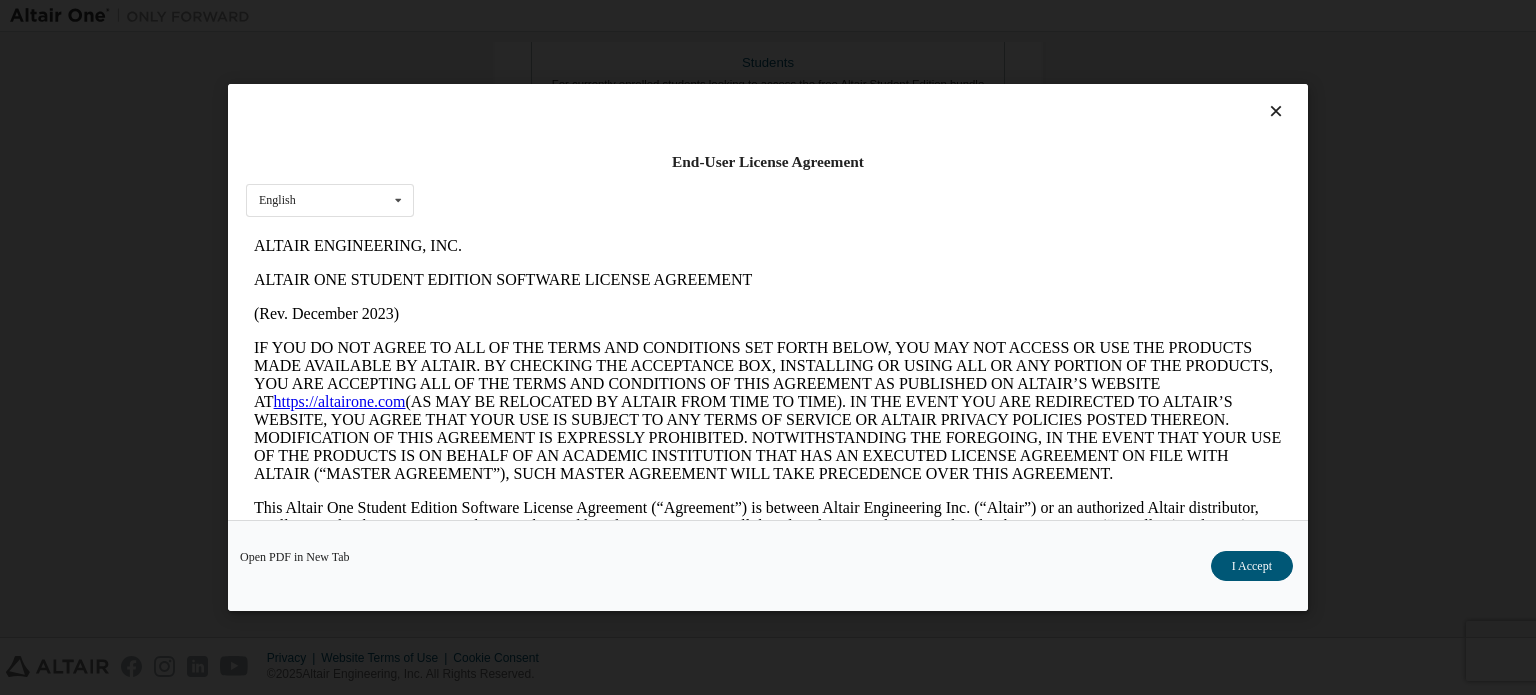 scroll, scrollTop: 0, scrollLeft: 0, axis: both 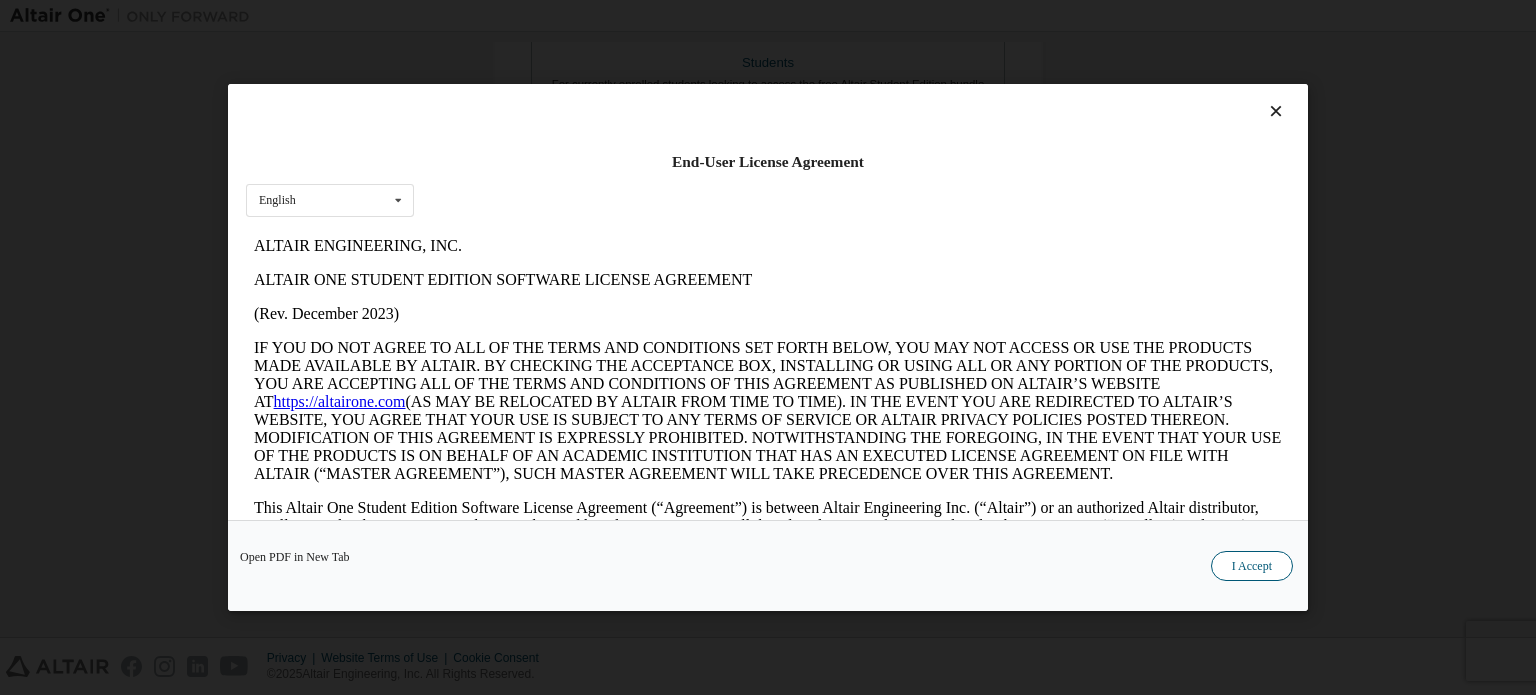 click on "I Accept" at bounding box center [1252, 566] 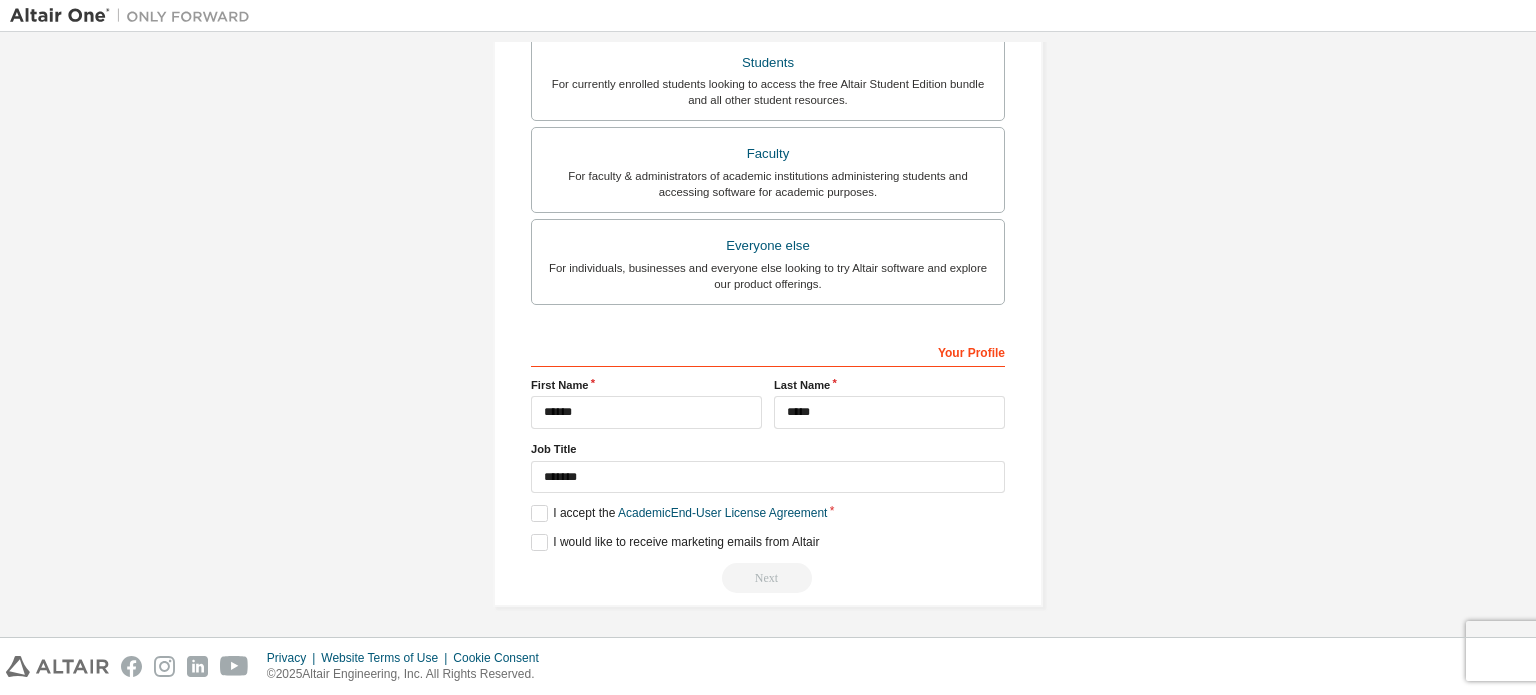 click on "Next" at bounding box center [768, 578] 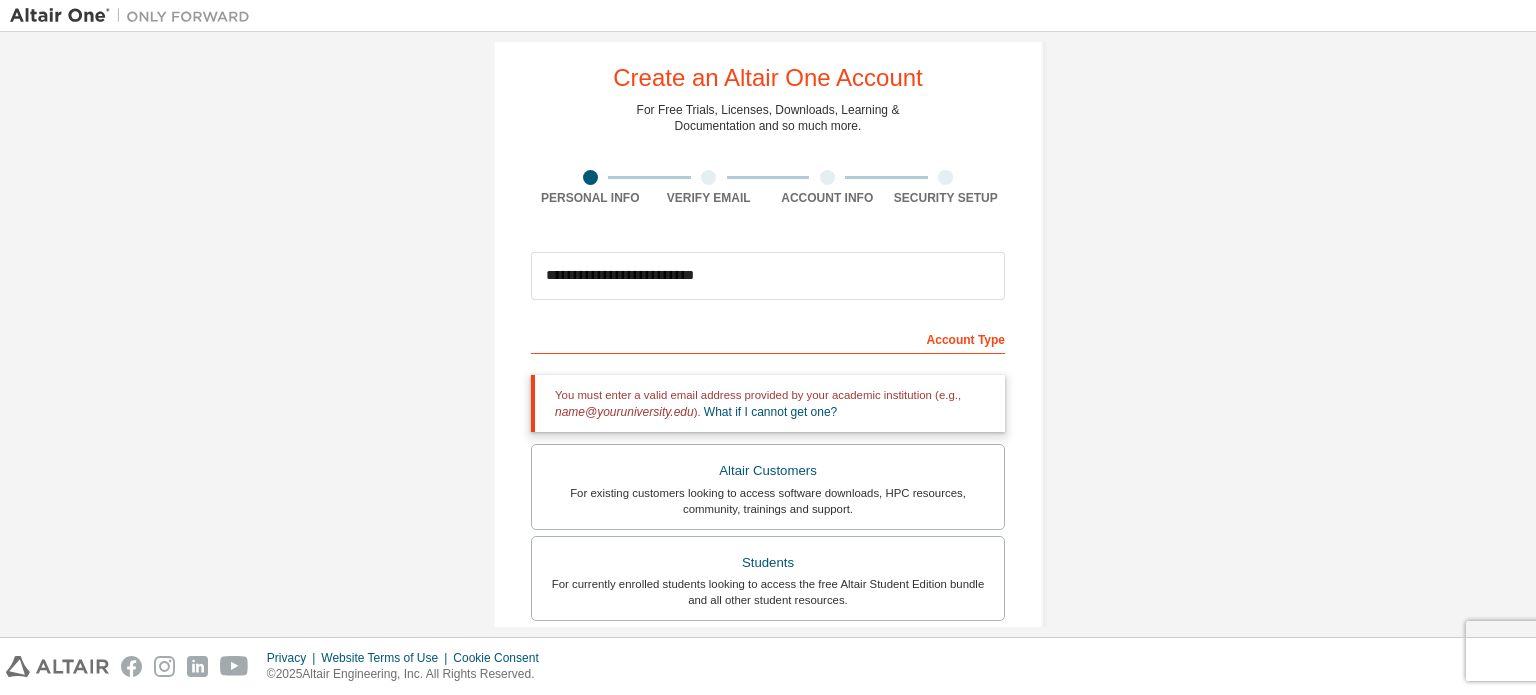 scroll, scrollTop: 0, scrollLeft: 0, axis: both 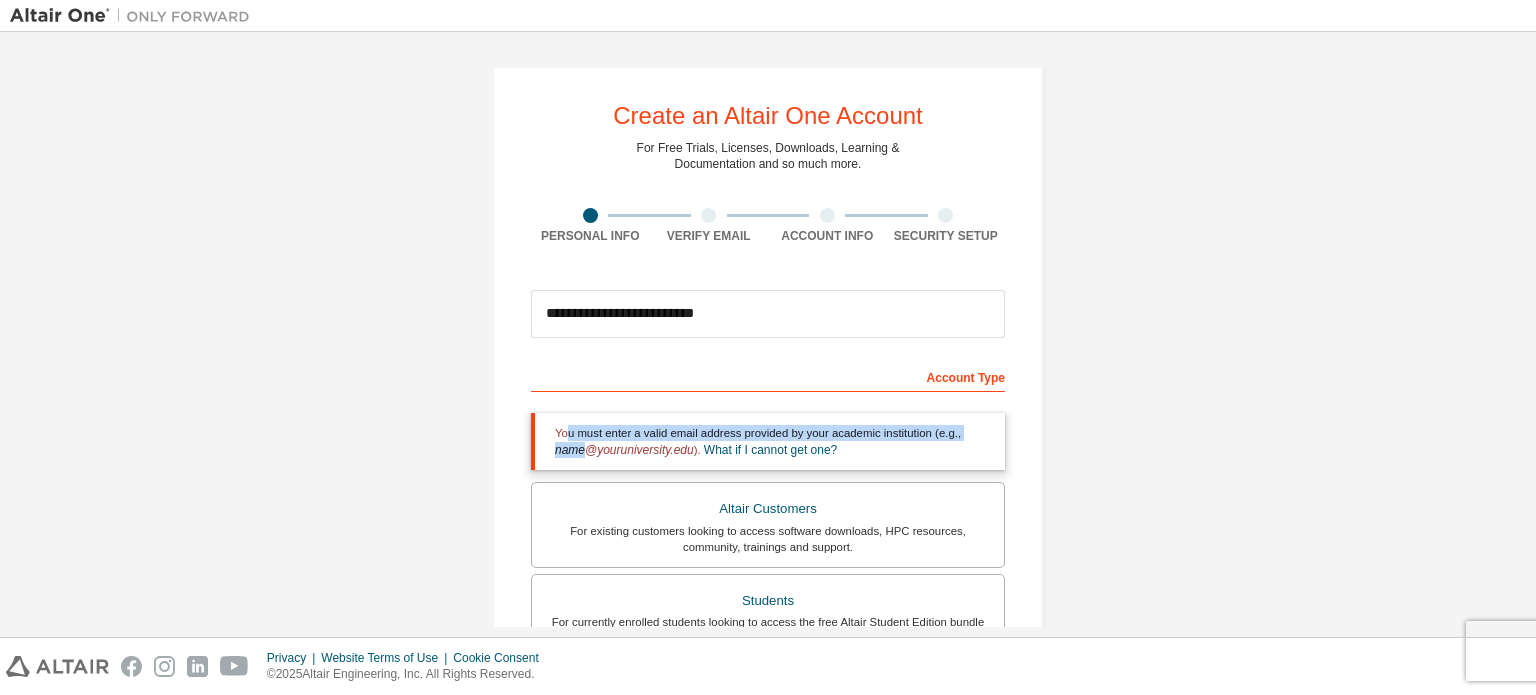 drag, startPoint x: 572, startPoint y: 435, endPoint x: 577, endPoint y: 446, distance: 12.083046 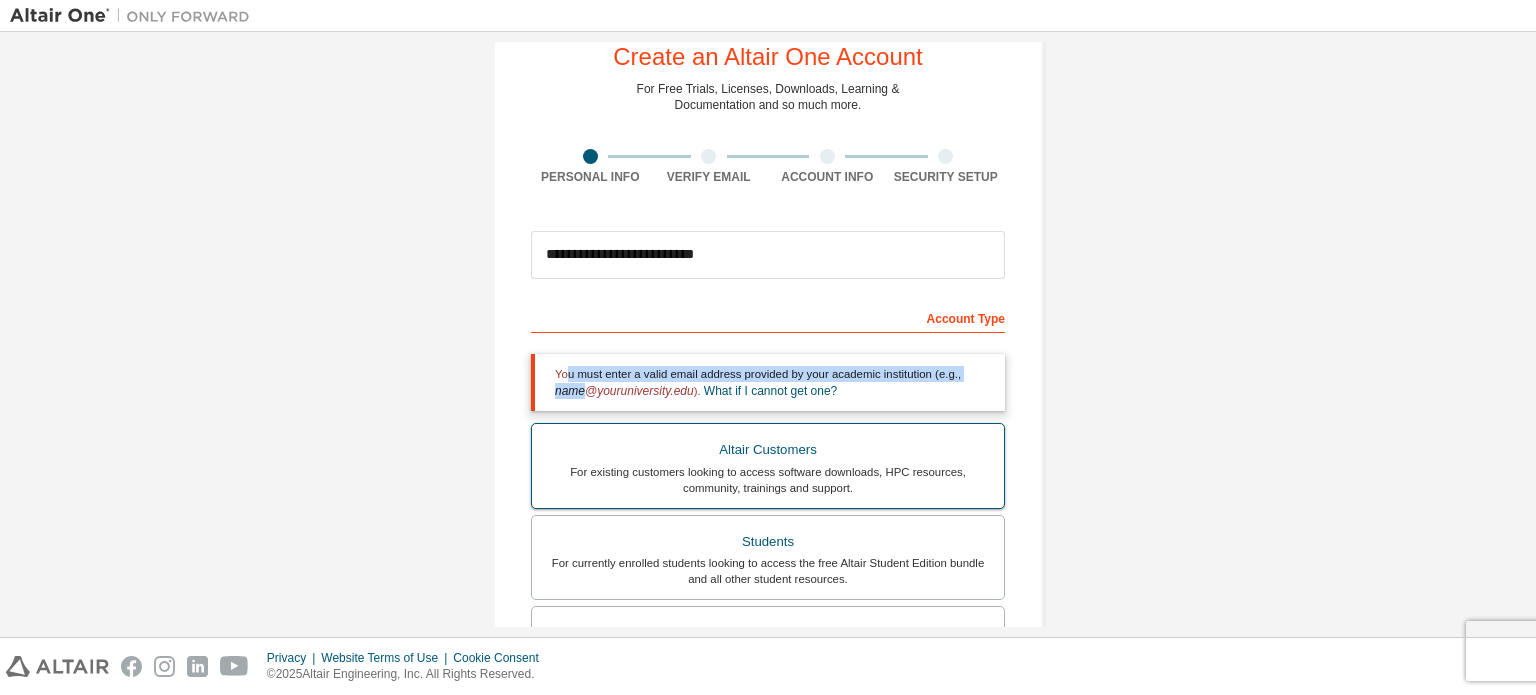 scroll, scrollTop: 0, scrollLeft: 0, axis: both 